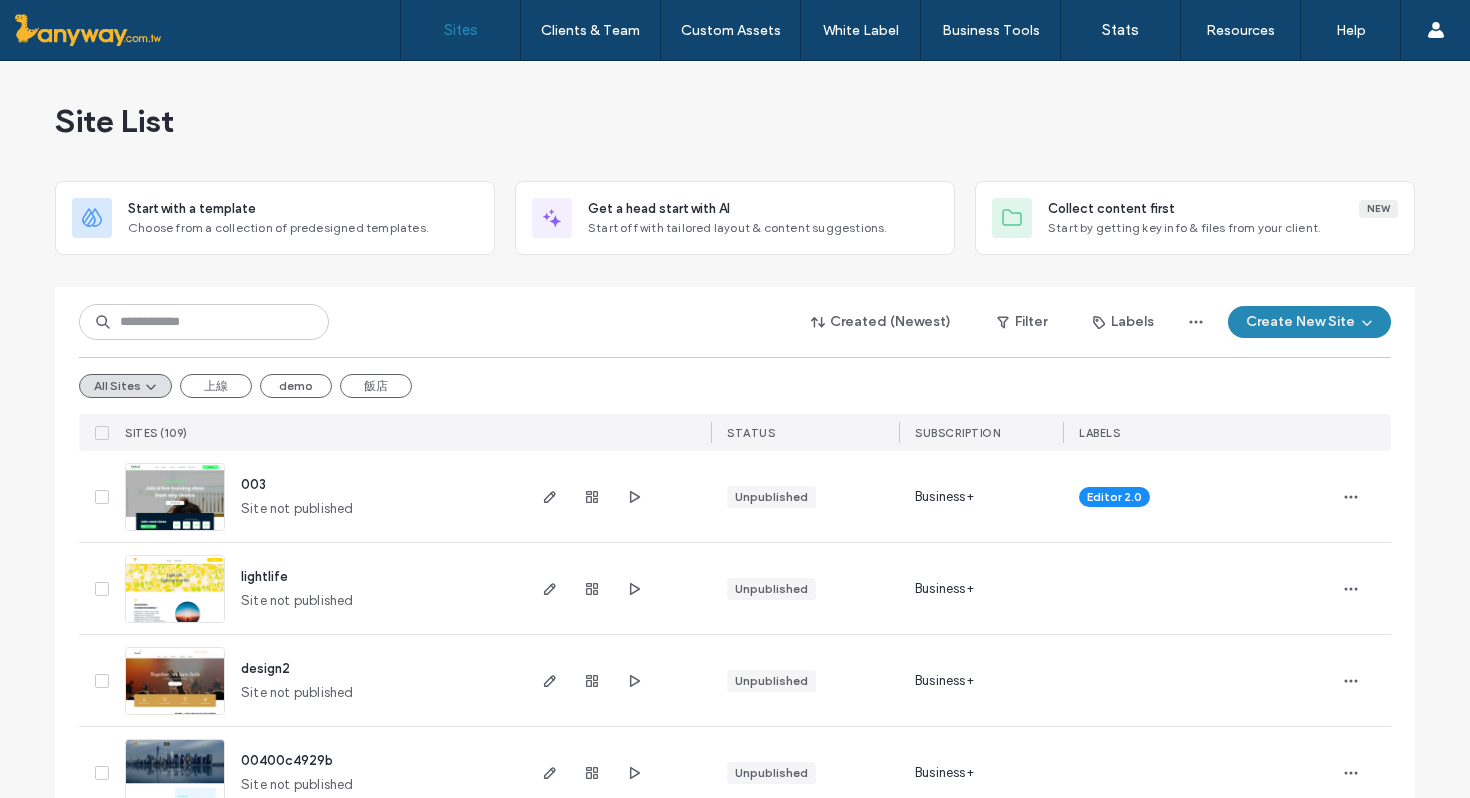 scroll, scrollTop: 0, scrollLeft: 0, axis: both 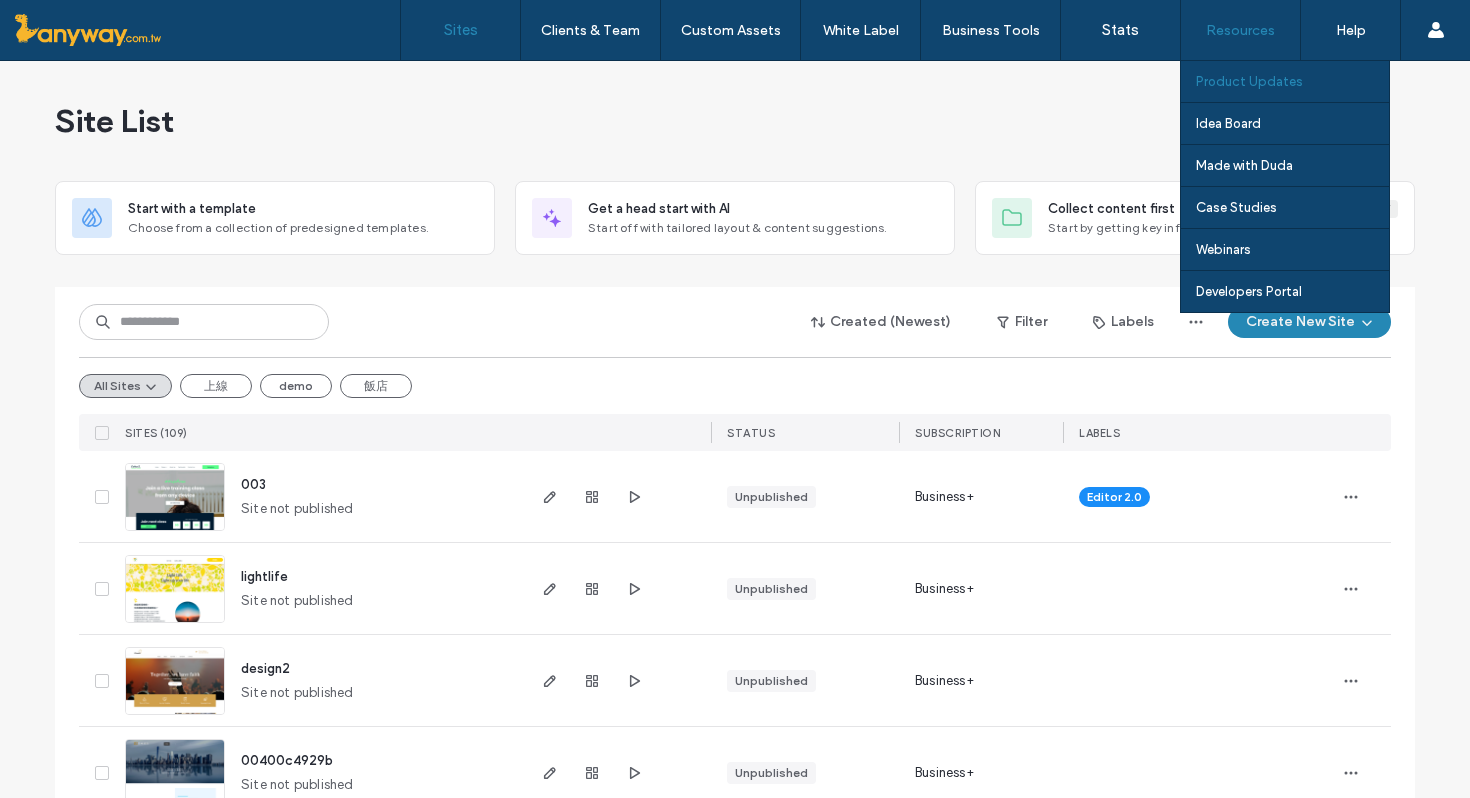click on "Product Updates" at bounding box center [1249, 81] 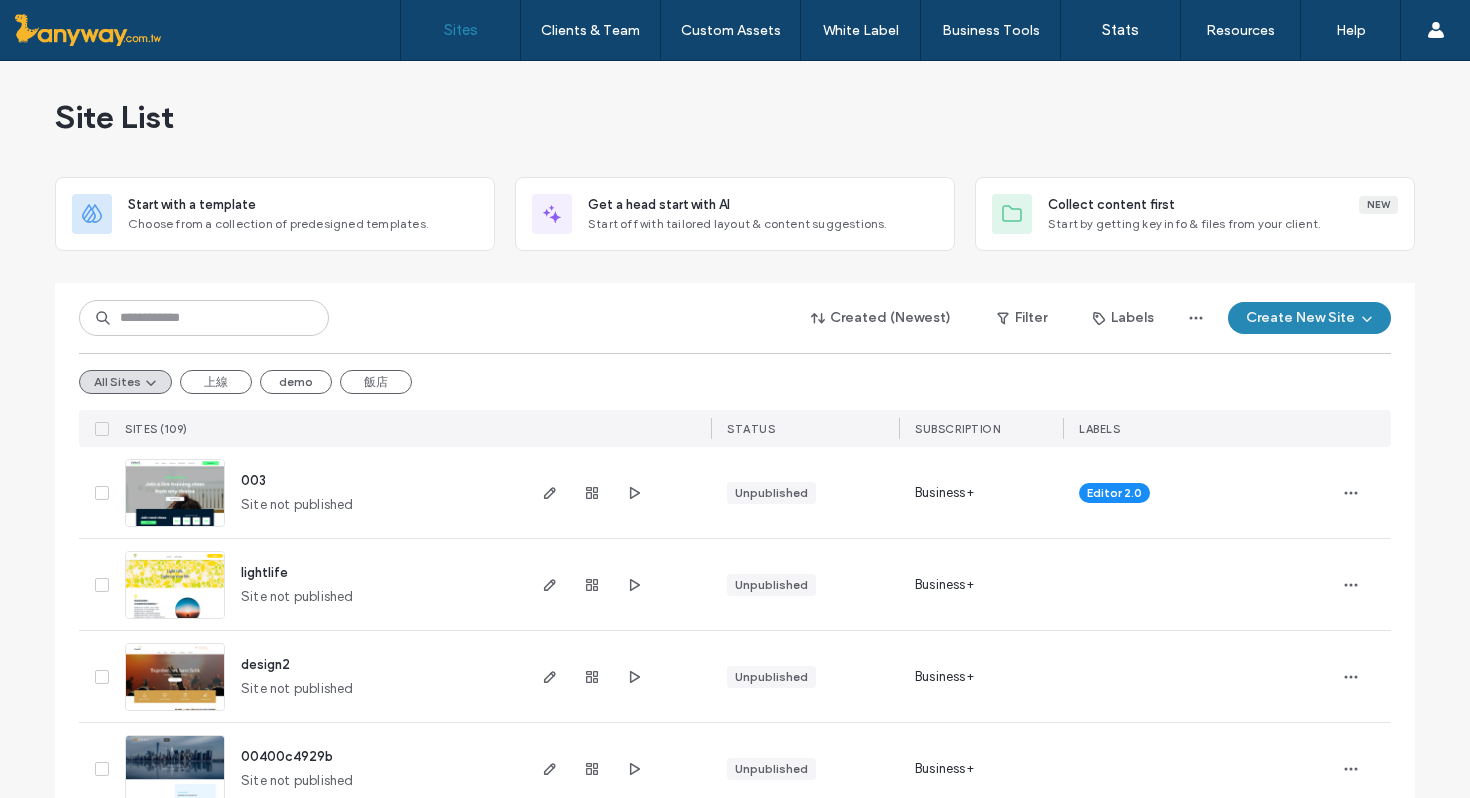 scroll, scrollTop: 17, scrollLeft: 0, axis: vertical 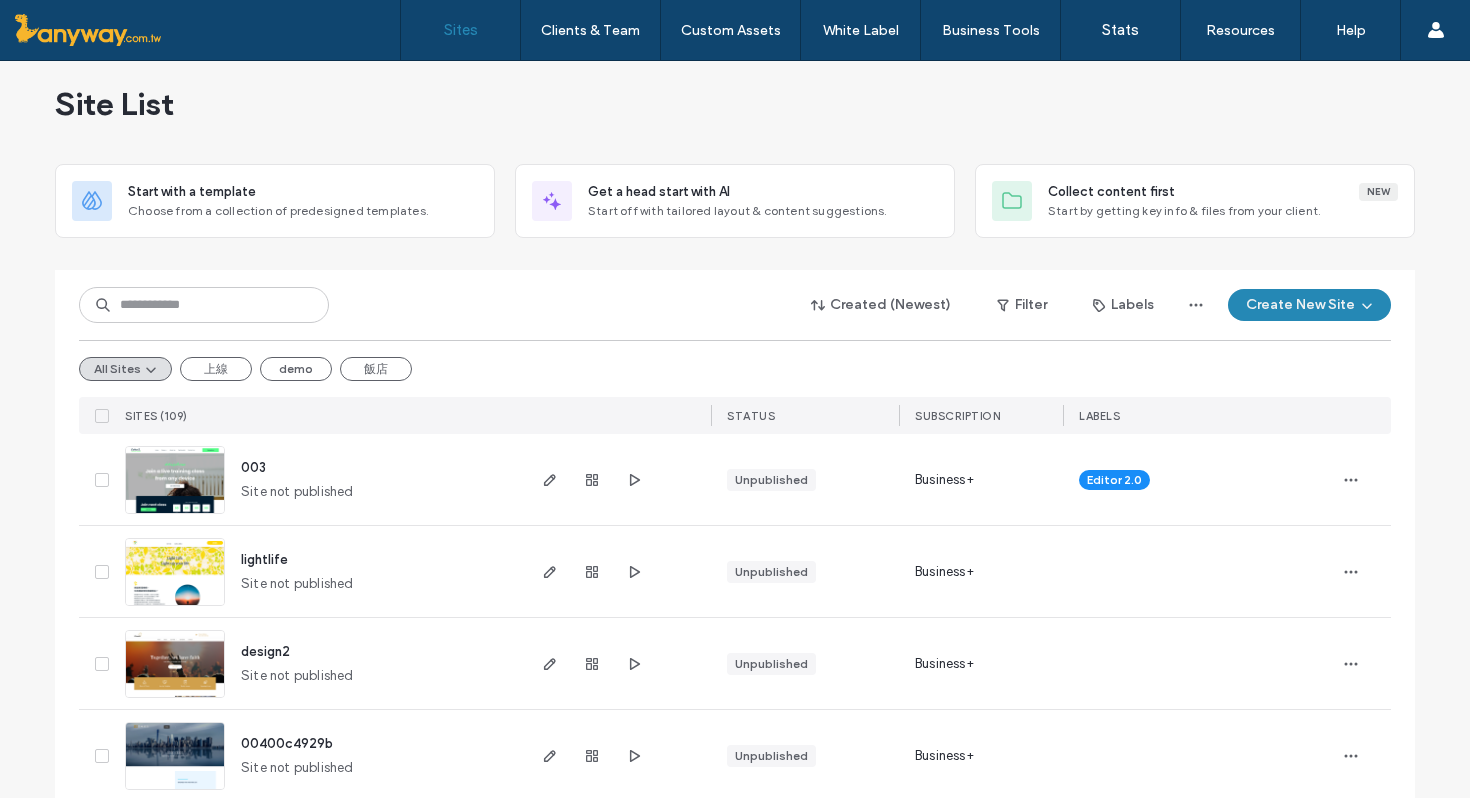 click at bounding box center [175, 515] 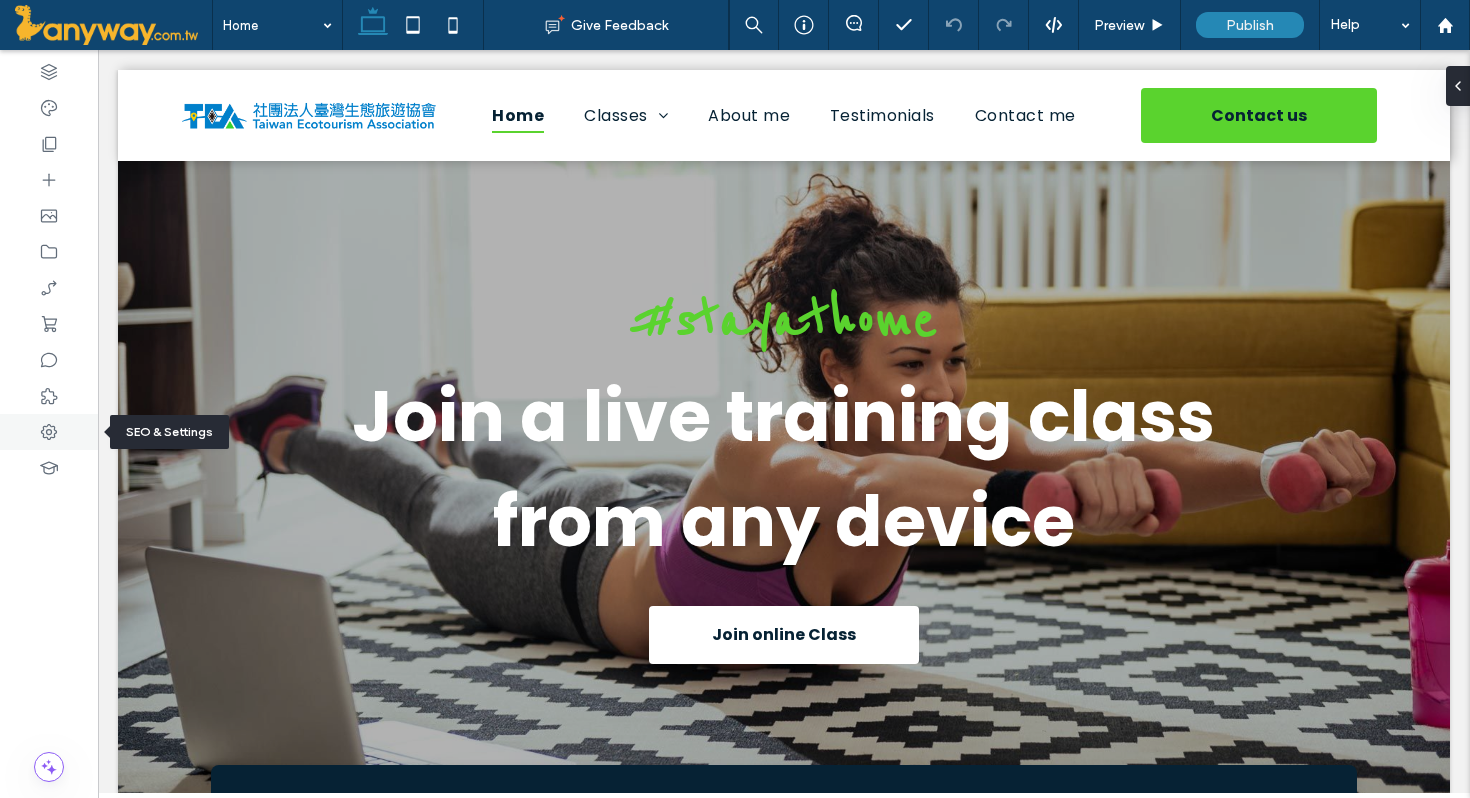 scroll, scrollTop: 0, scrollLeft: 0, axis: both 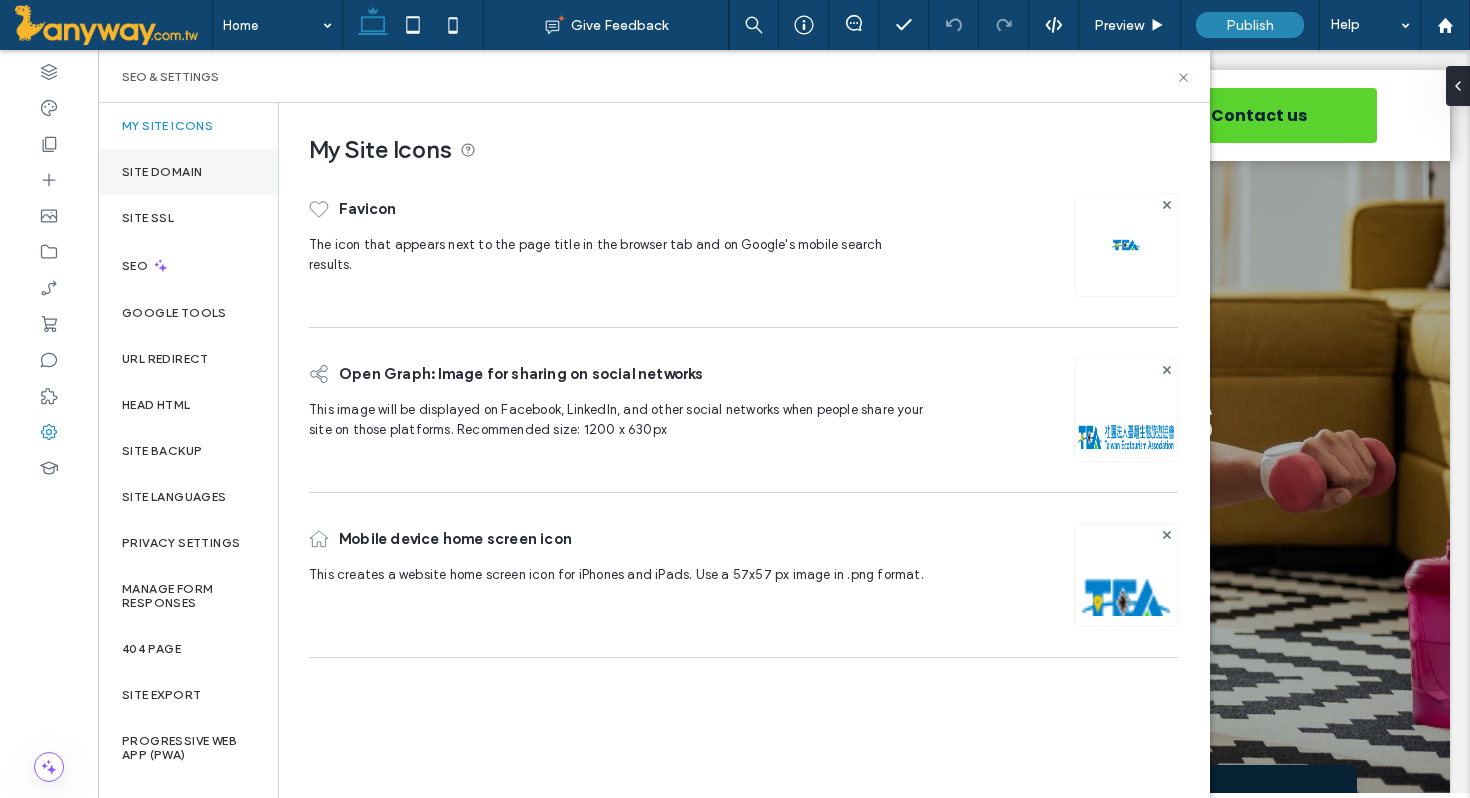 click on "Site Domain" at bounding box center [188, 172] 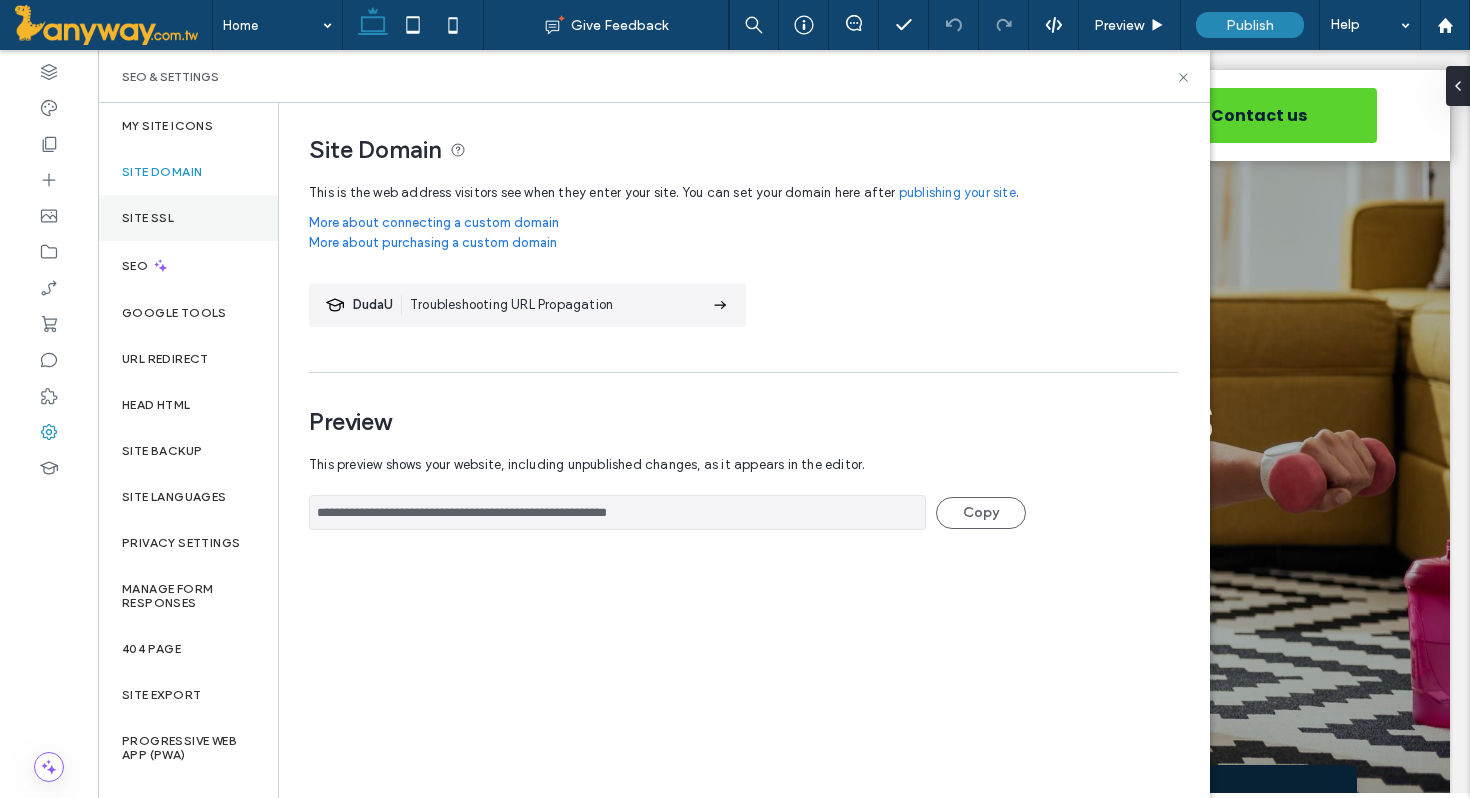 click on "Site SSL" at bounding box center (188, 218) 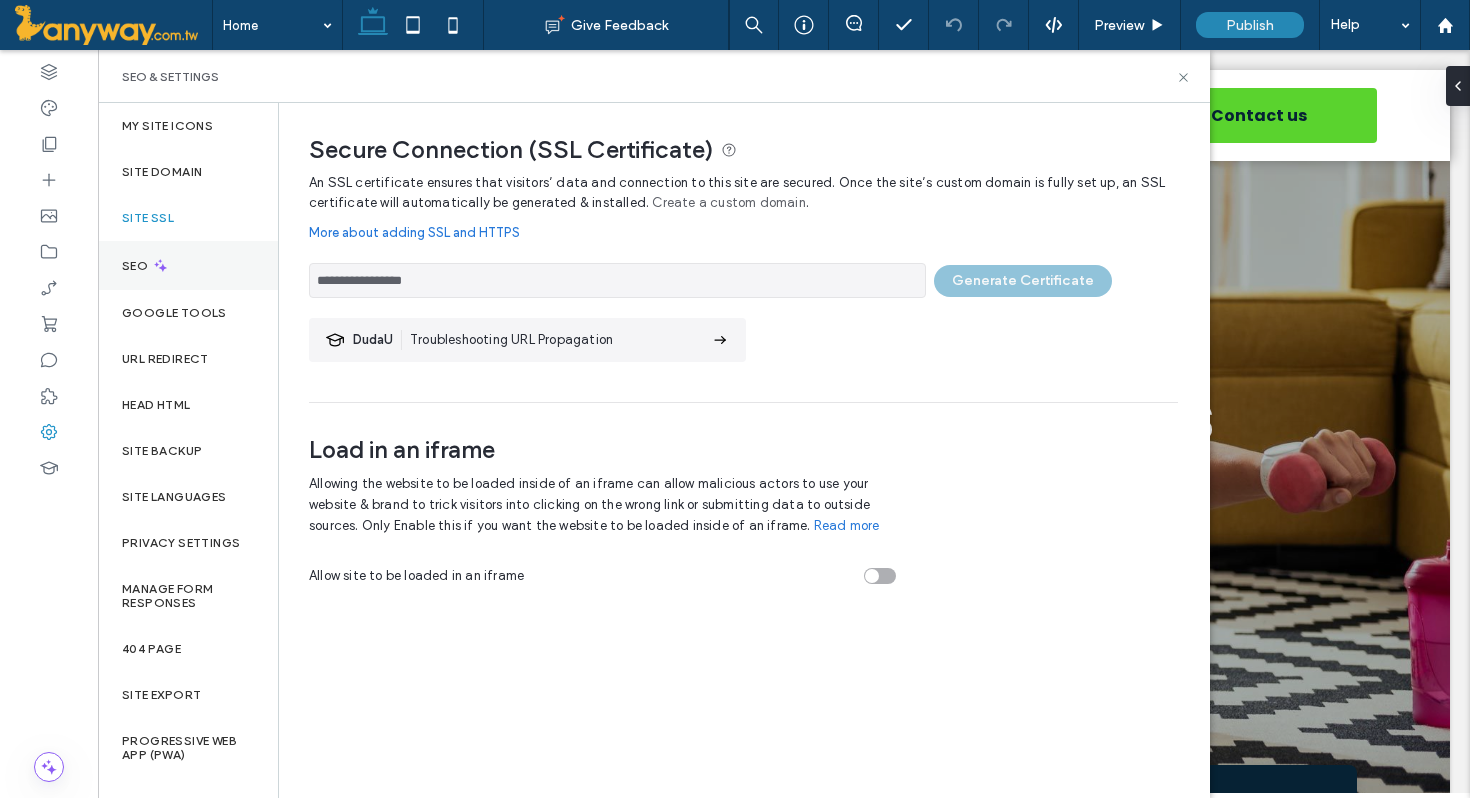 click on "SEO" at bounding box center [188, 265] 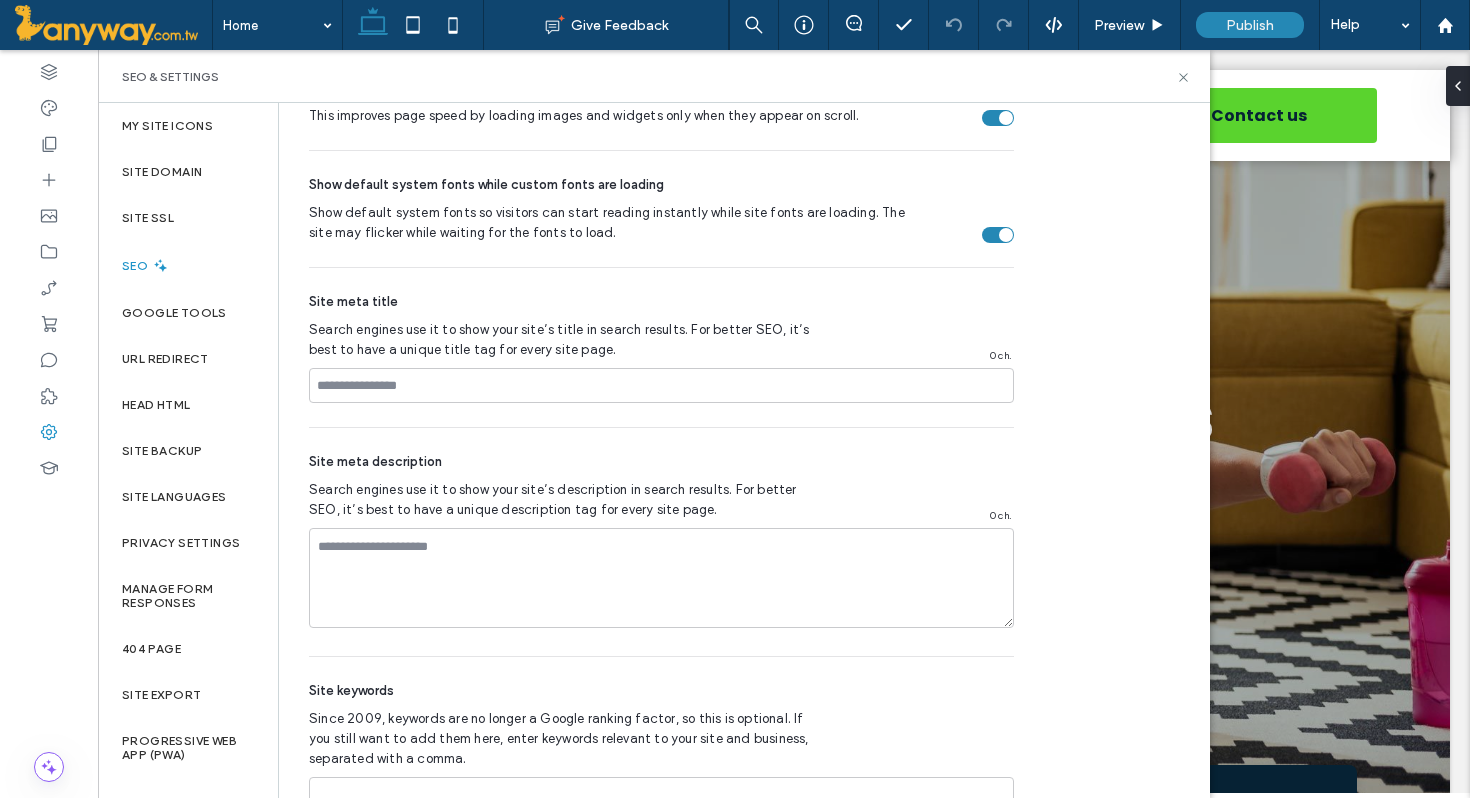 scroll, scrollTop: 923, scrollLeft: 0, axis: vertical 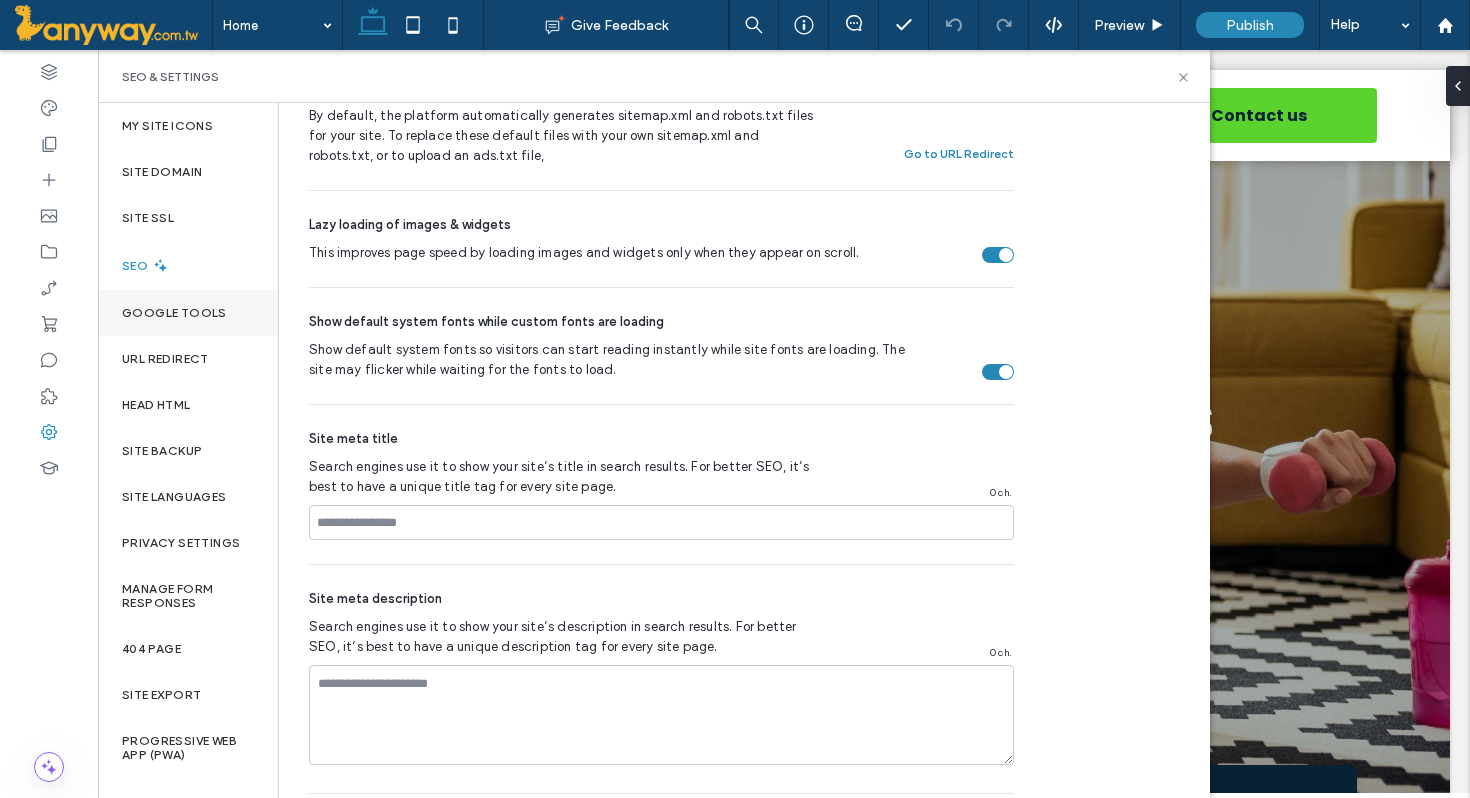 click on "Google Tools" at bounding box center [188, 313] 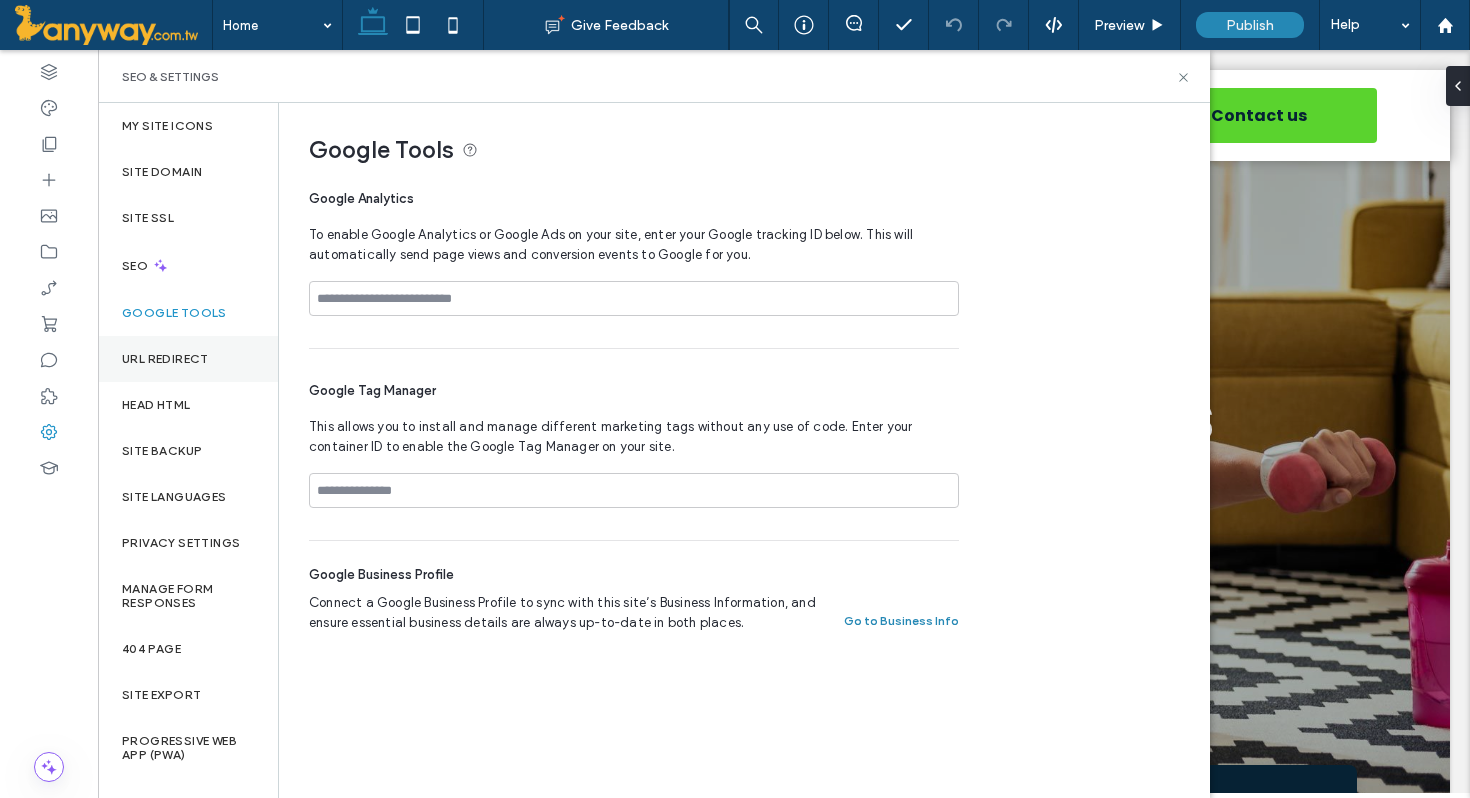 click on "URL Redirect" at bounding box center [165, 359] 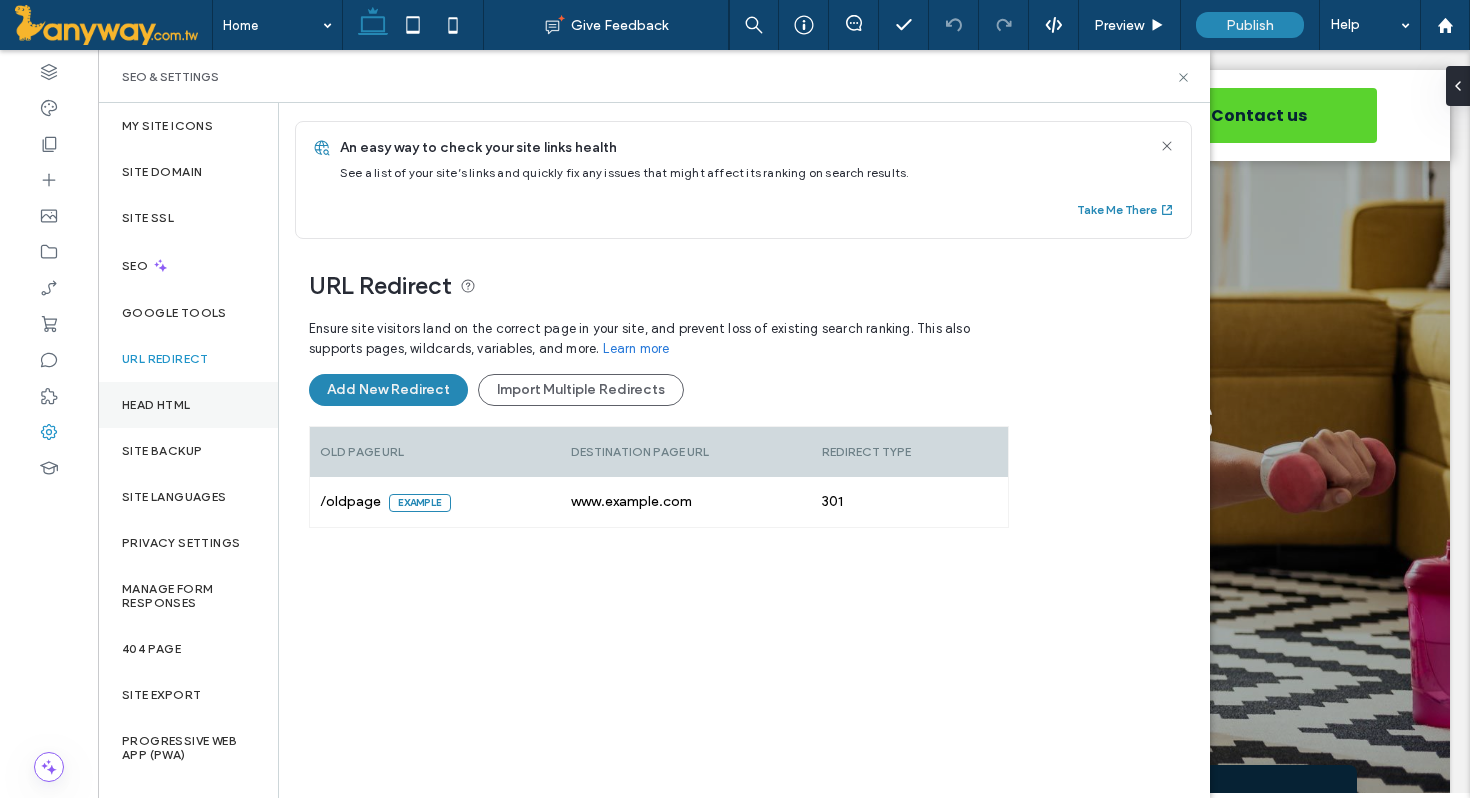 click on "Head HTML" at bounding box center [156, 405] 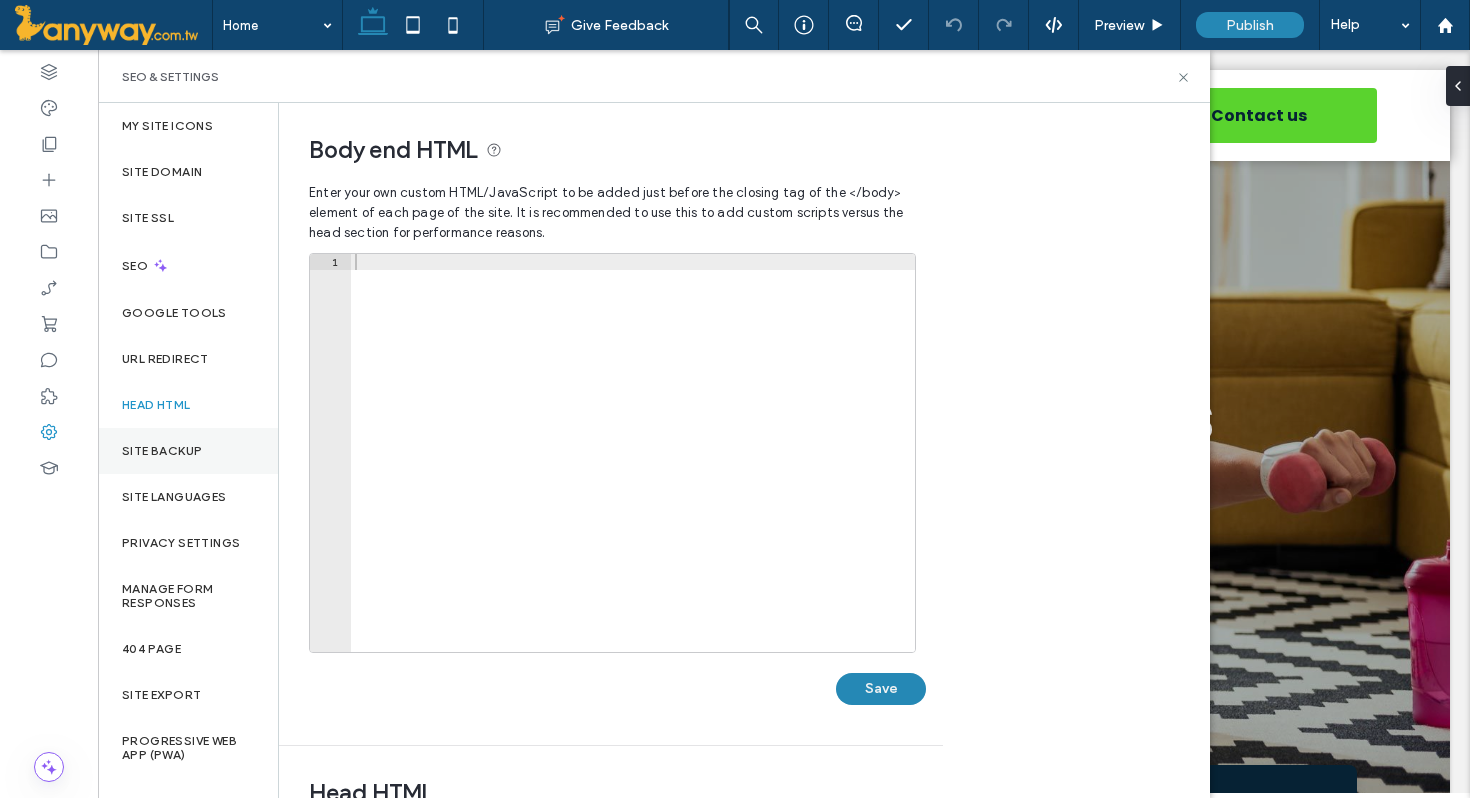 click on "Site Backup" at bounding box center [162, 451] 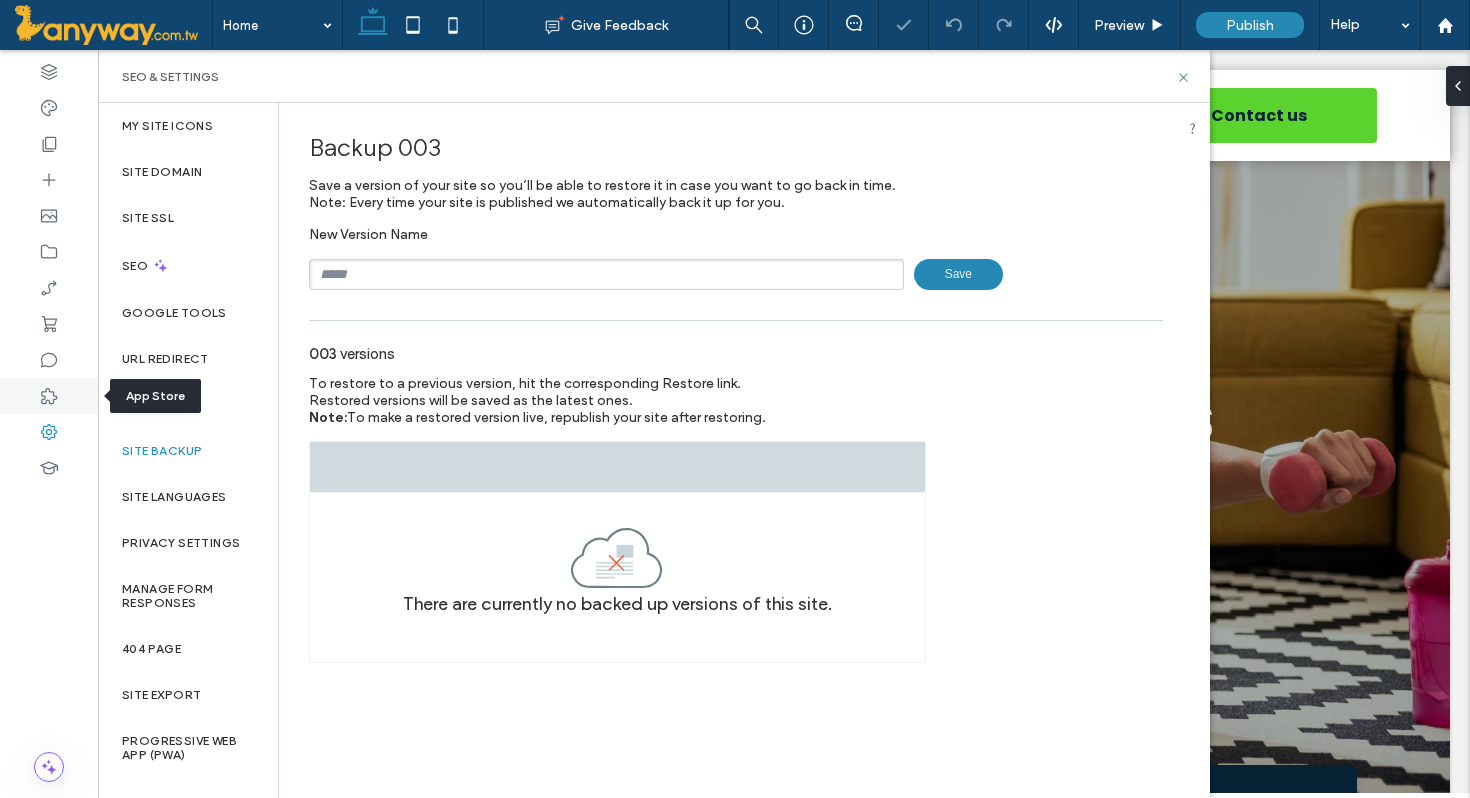 click 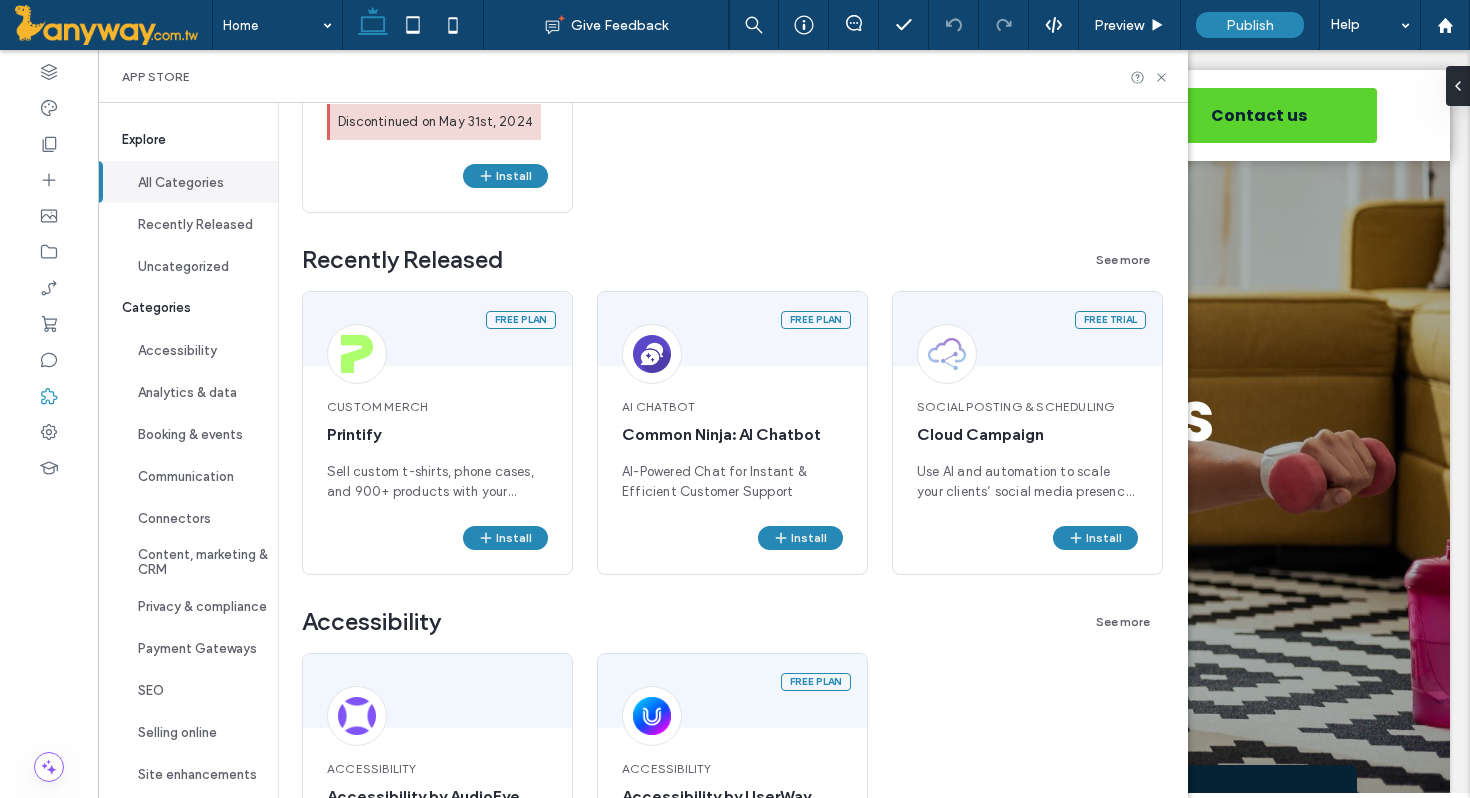scroll, scrollTop: 406, scrollLeft: 0, axis: vertical 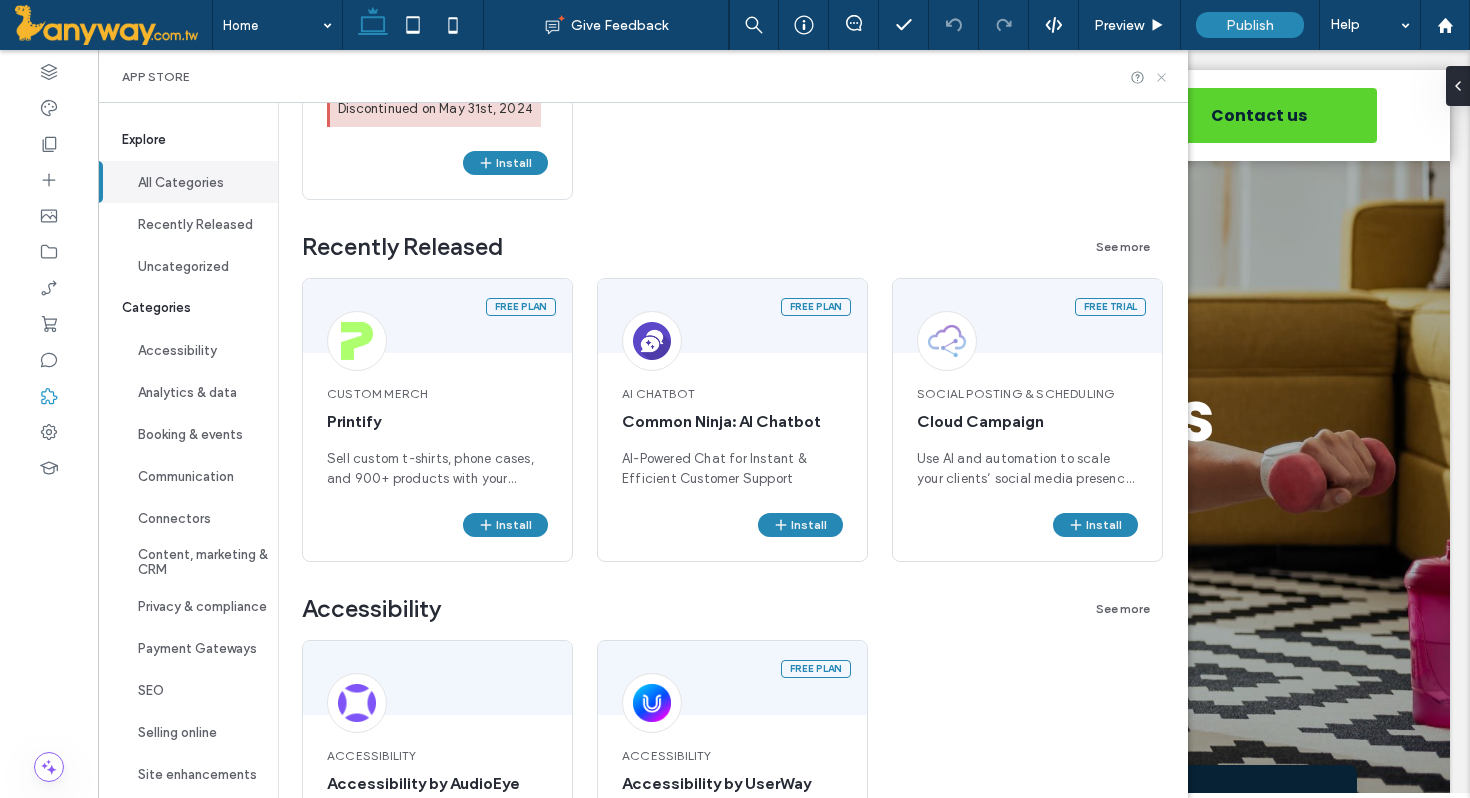 click 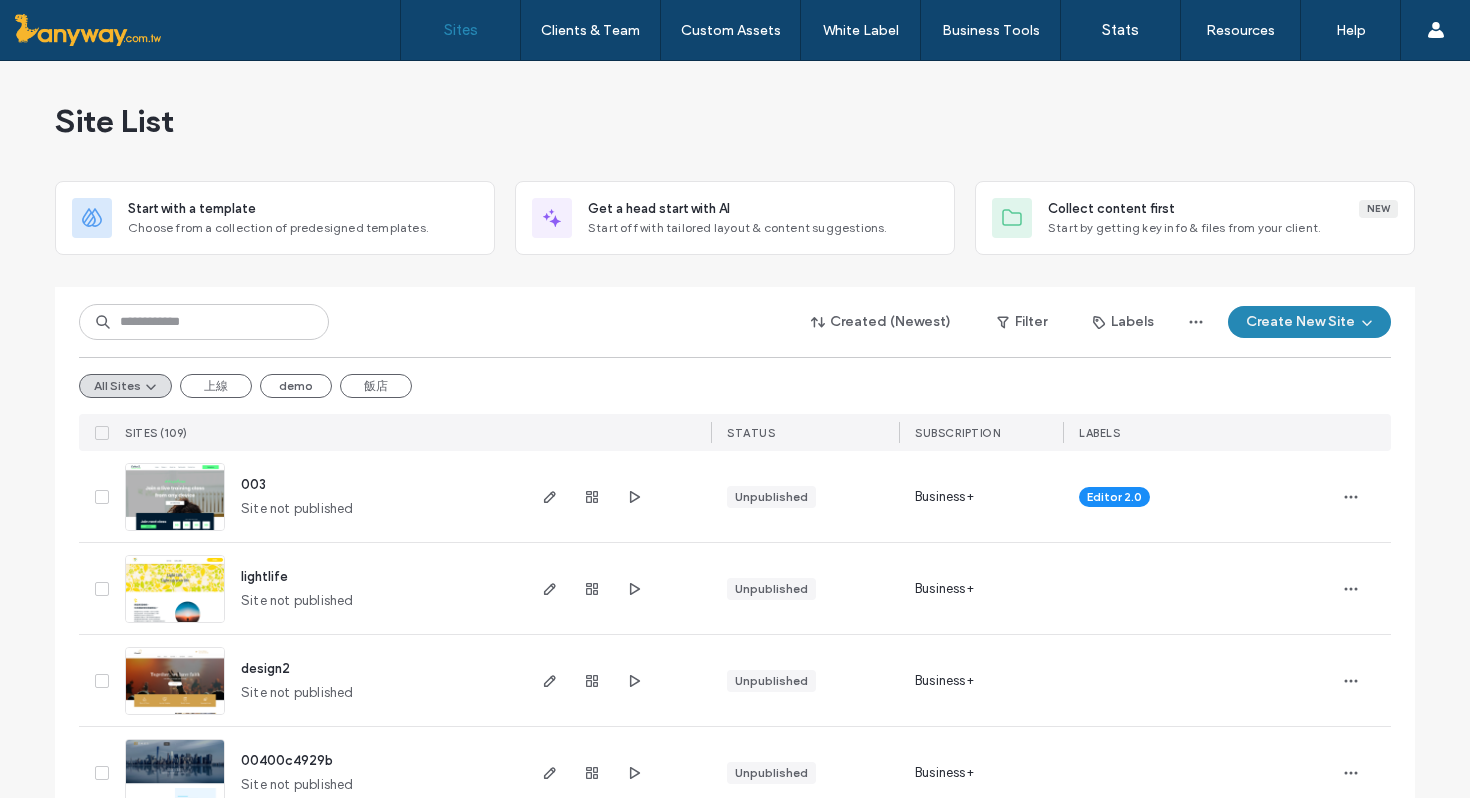 scroll, scrollTop: 0, scrollLeft: 0, axis: both 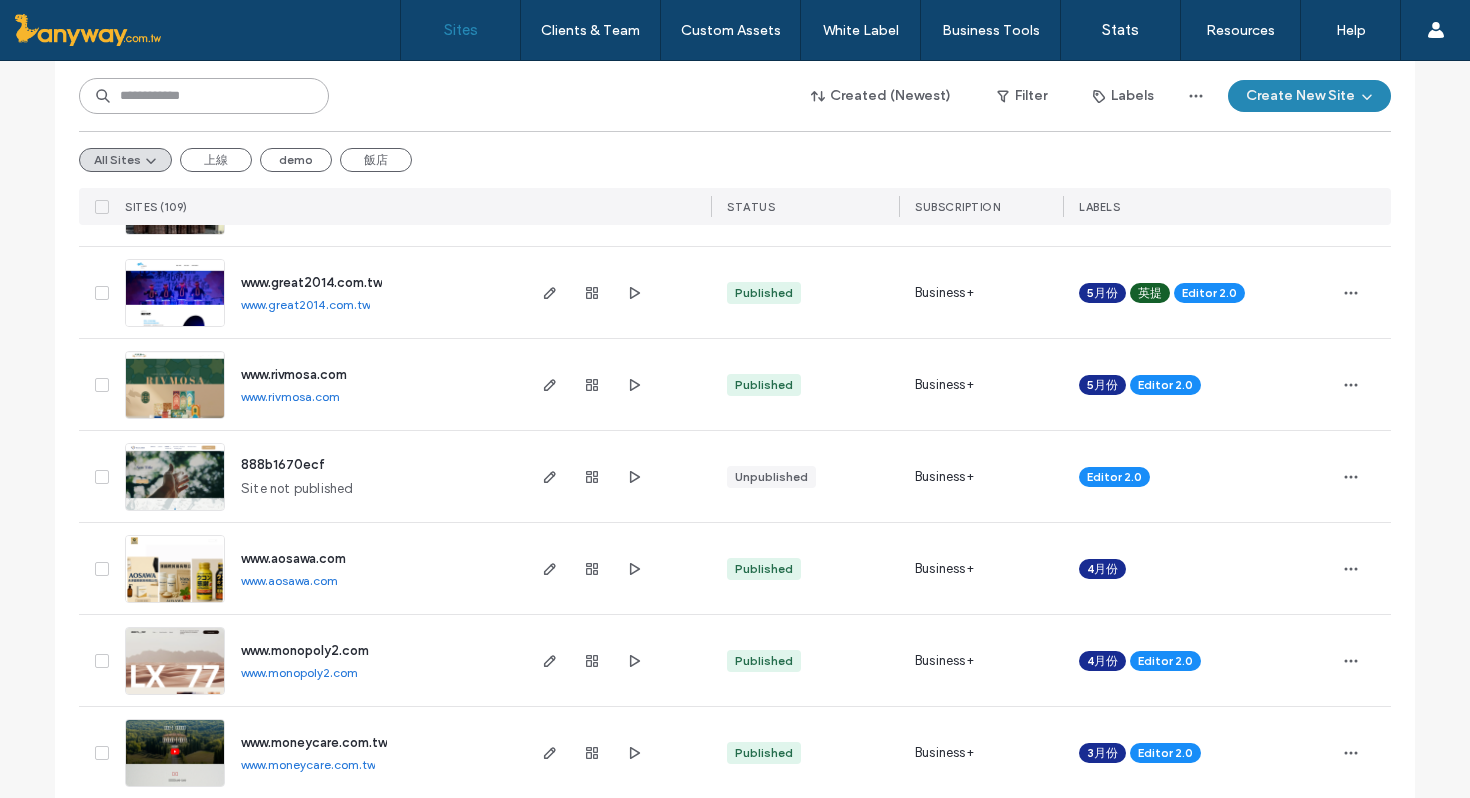 click at bounding box center (204, 96) 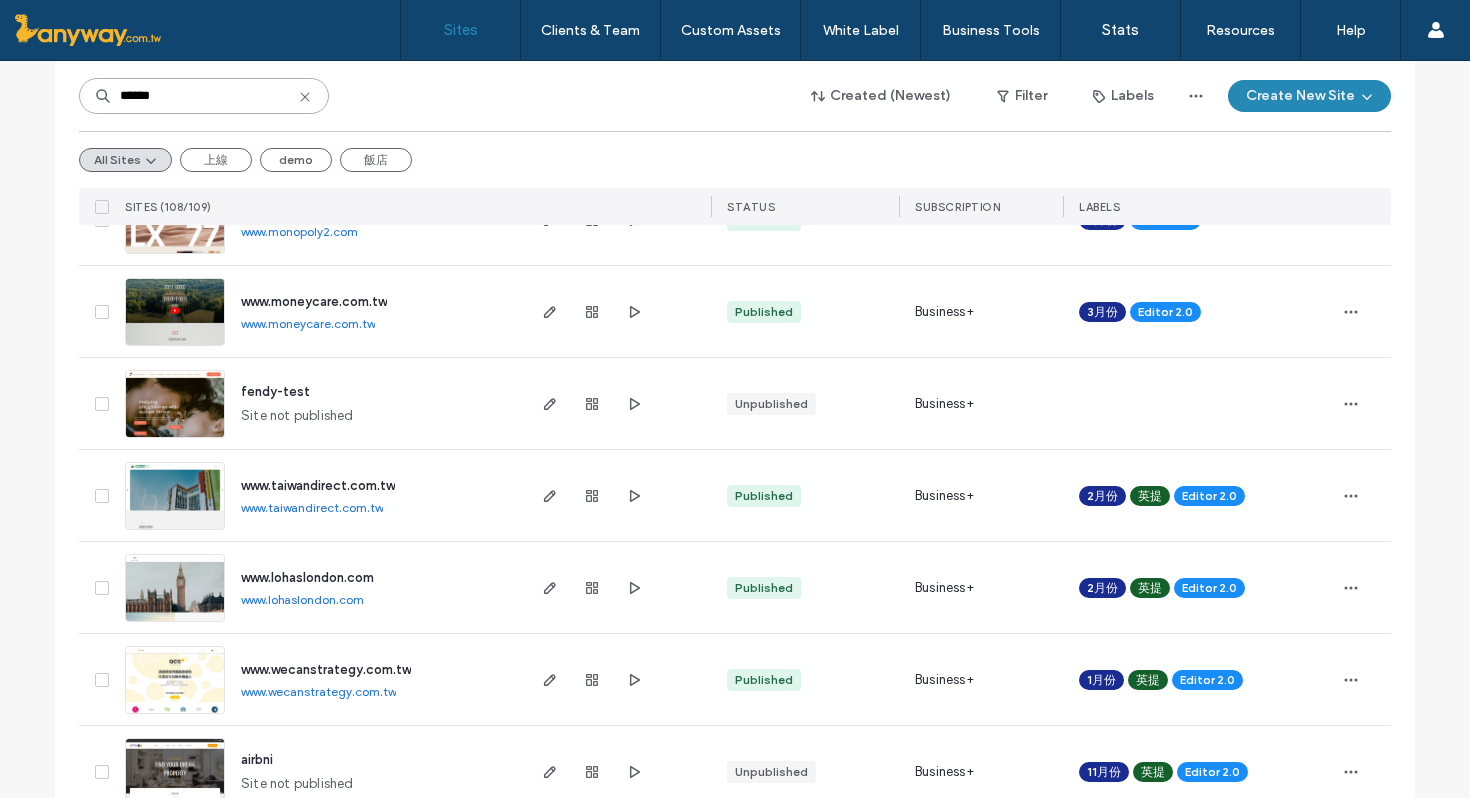 scroll, scrollTop: 1266, scrollLeft: 0, axis: vertical 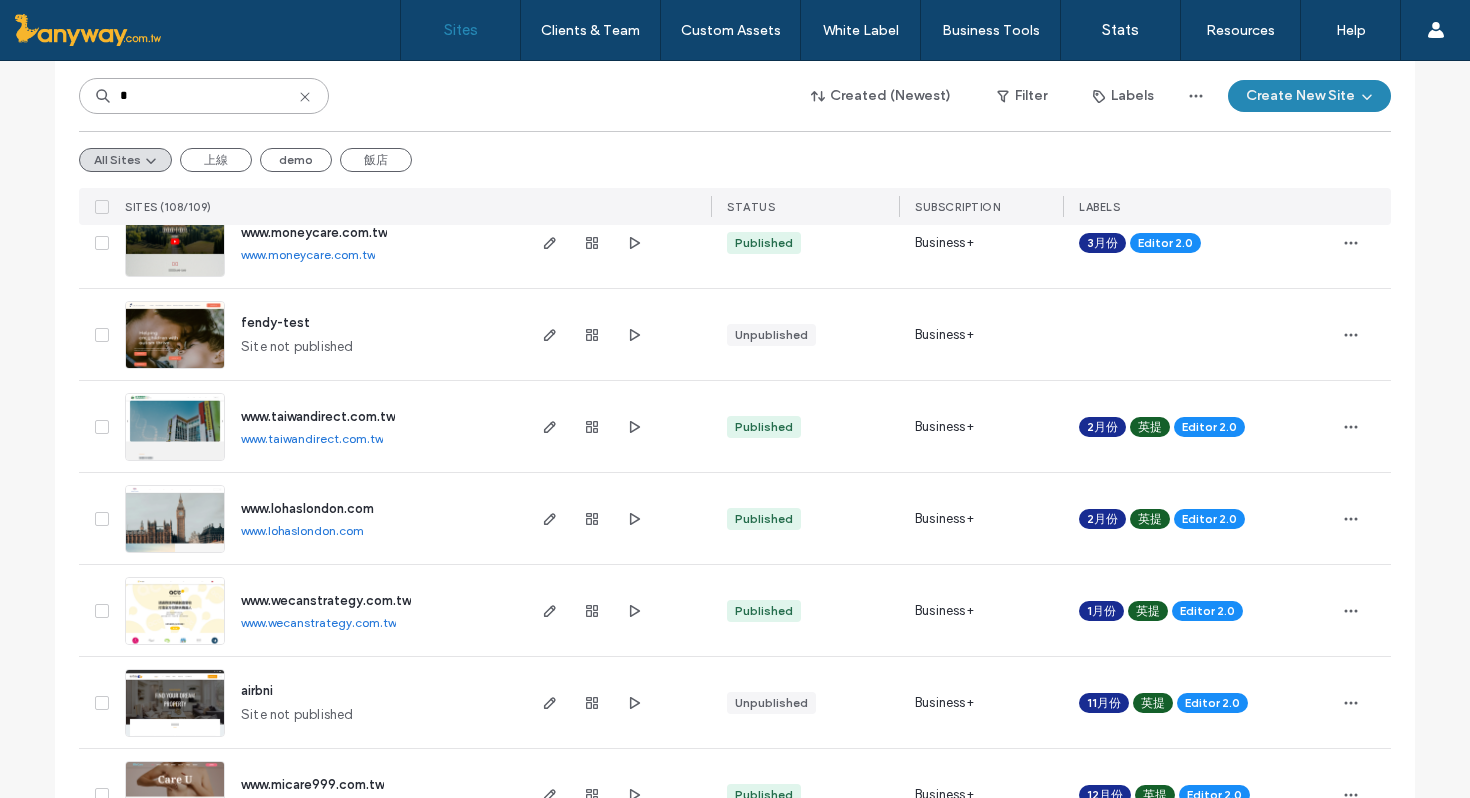 type on "*" 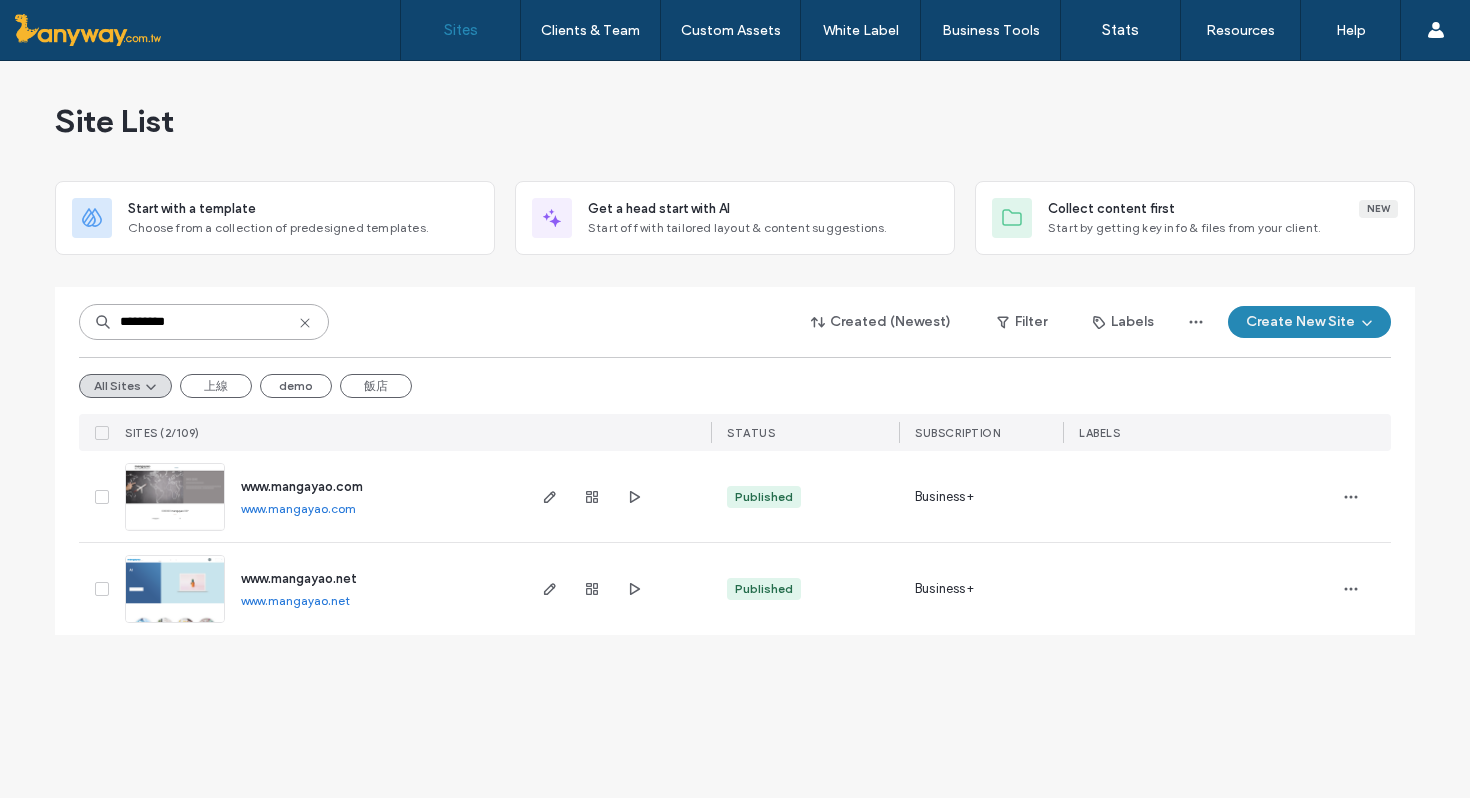 scroll, scrollTop: 0, scrollLeft: 0, axis: both 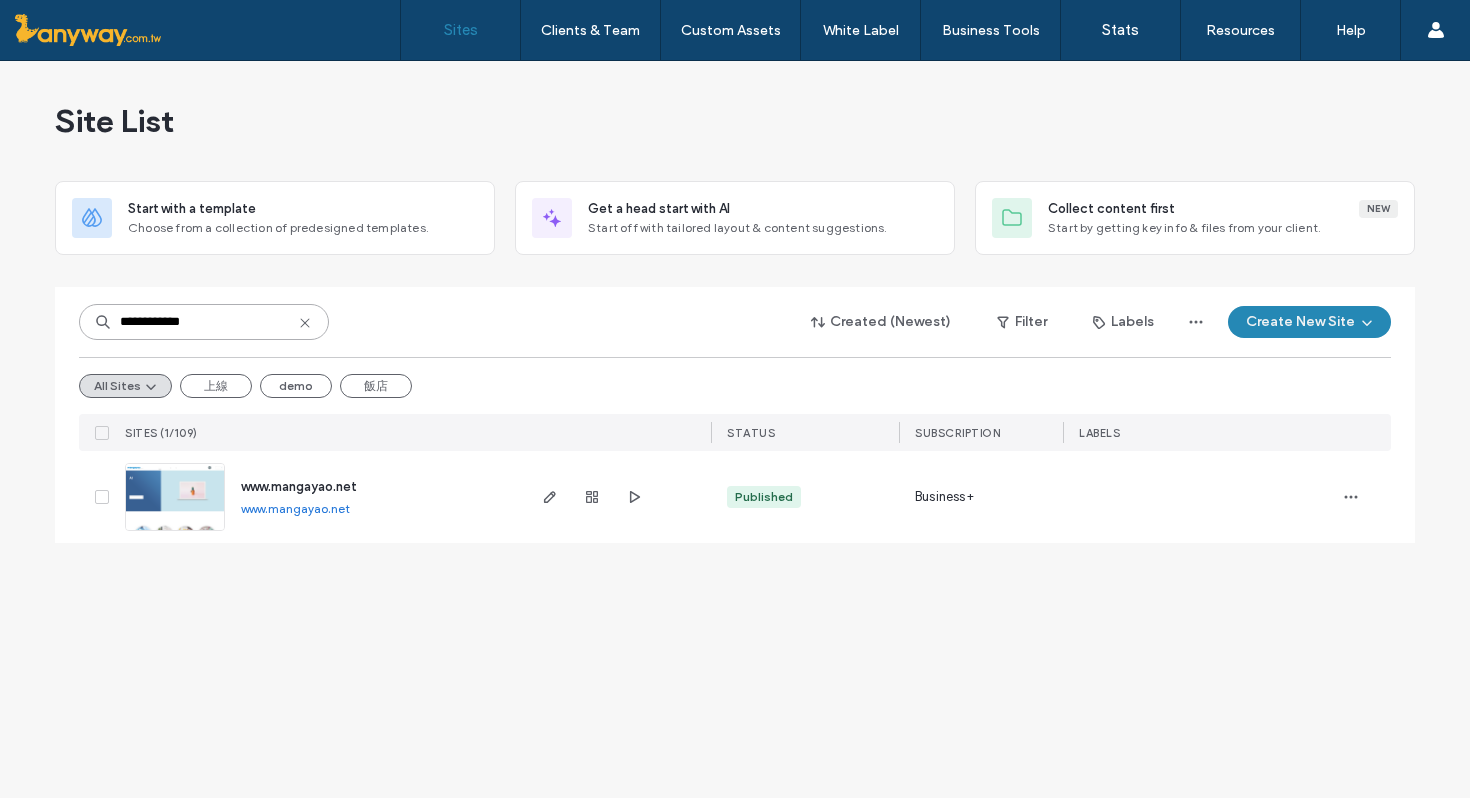 type on "**********" 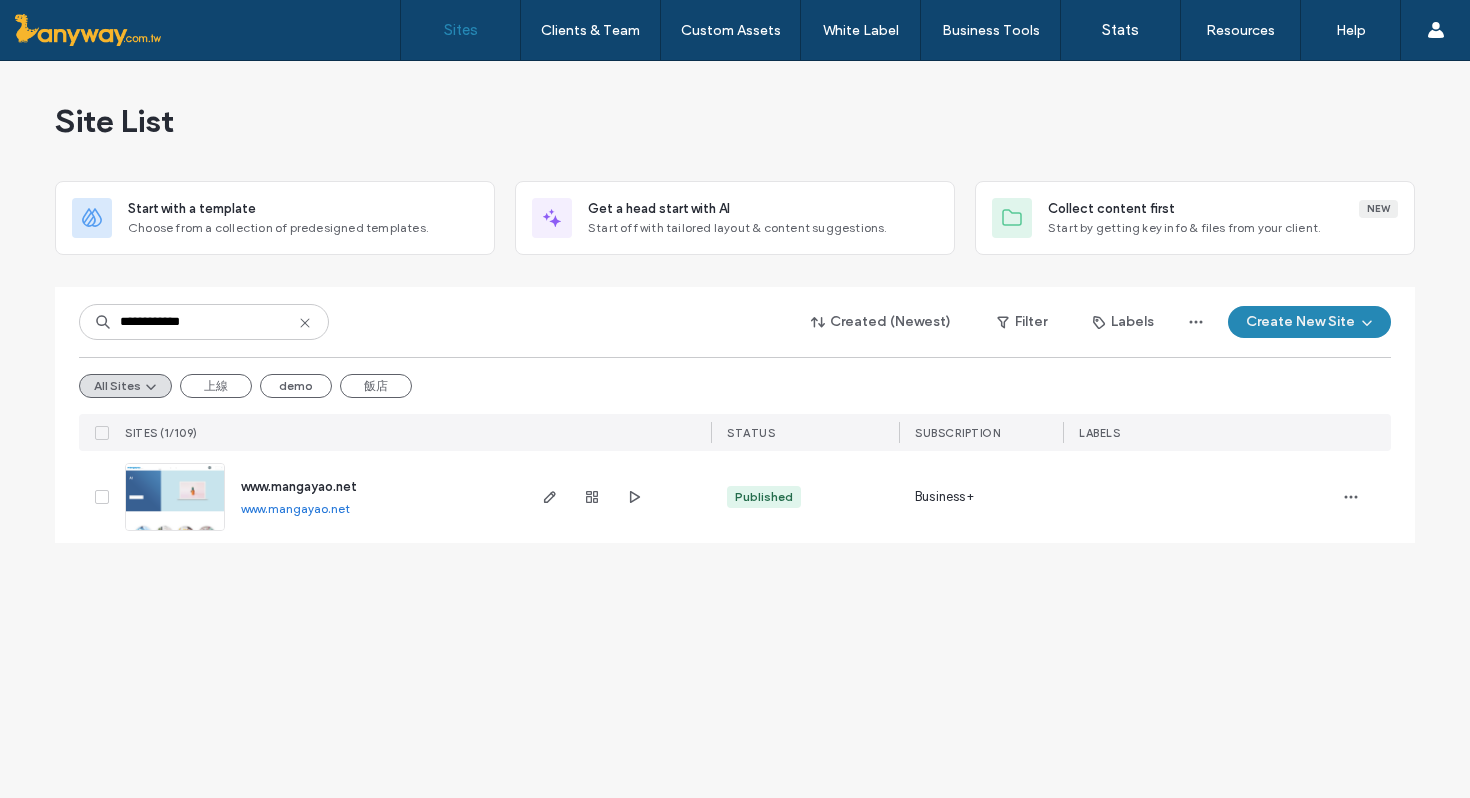 click at bounding box center (175, 532) 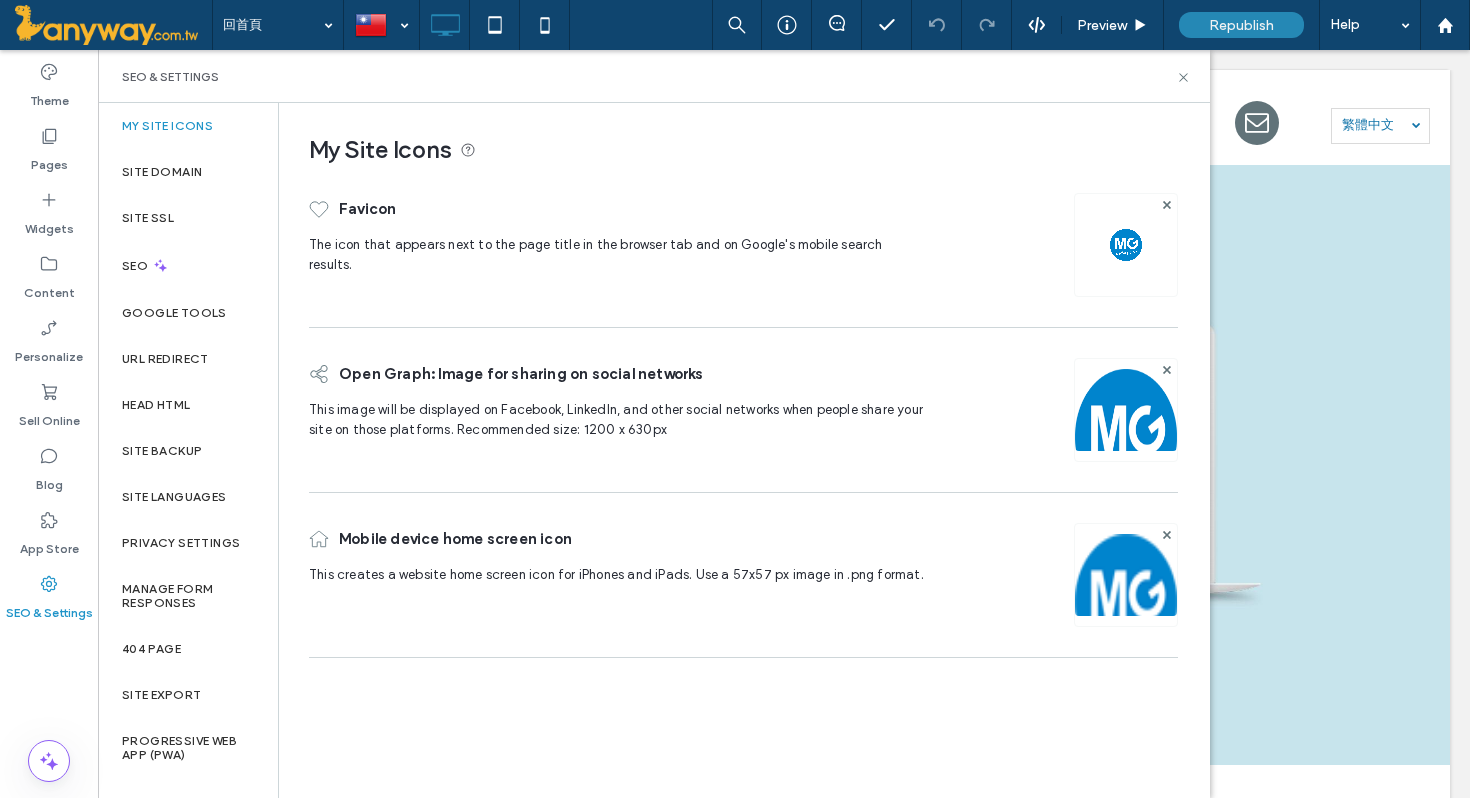 scroll, scrollTop: 0, scrollLeft: 0, axis: both 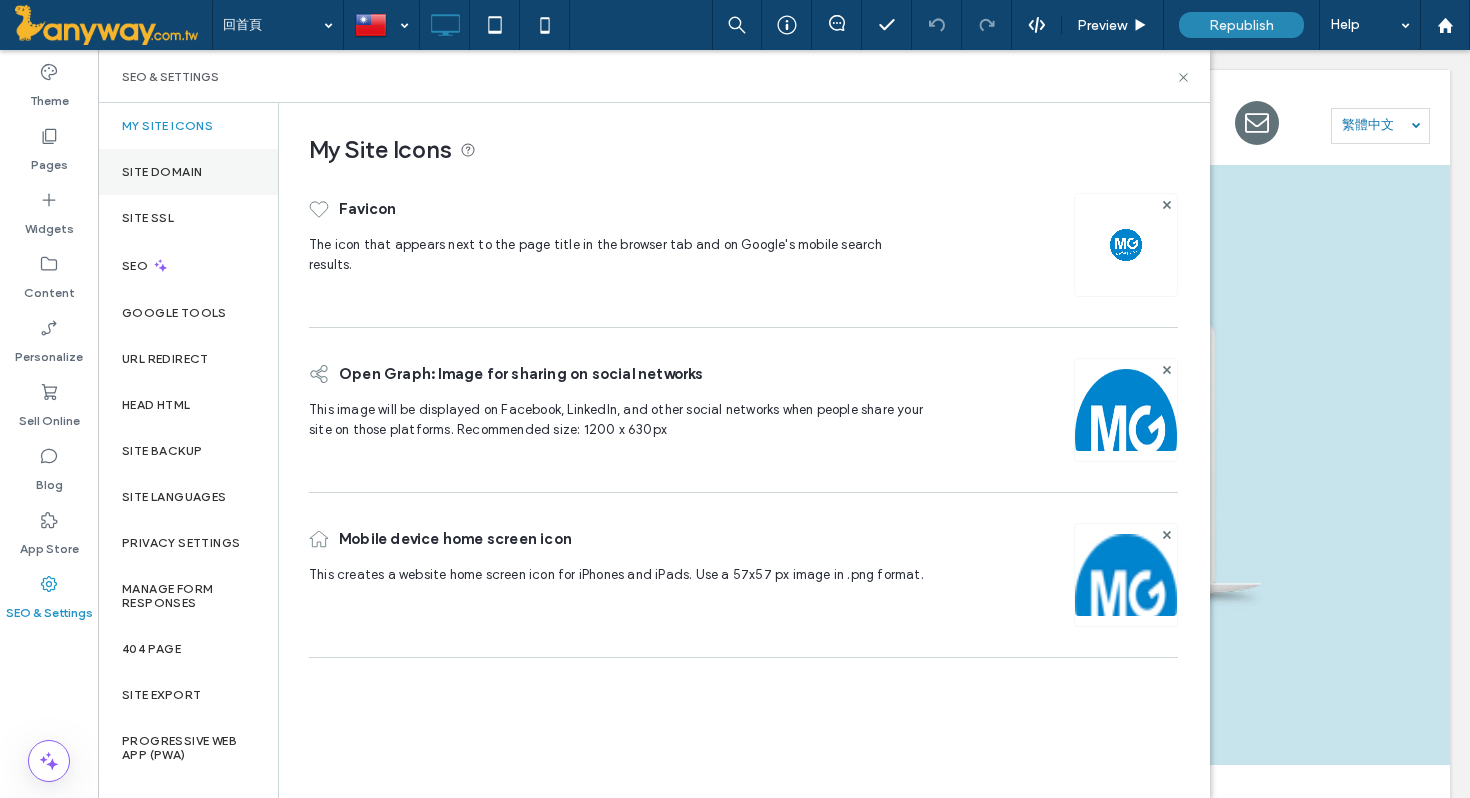 click on "Site Domain" at bounding box center [188, 172] 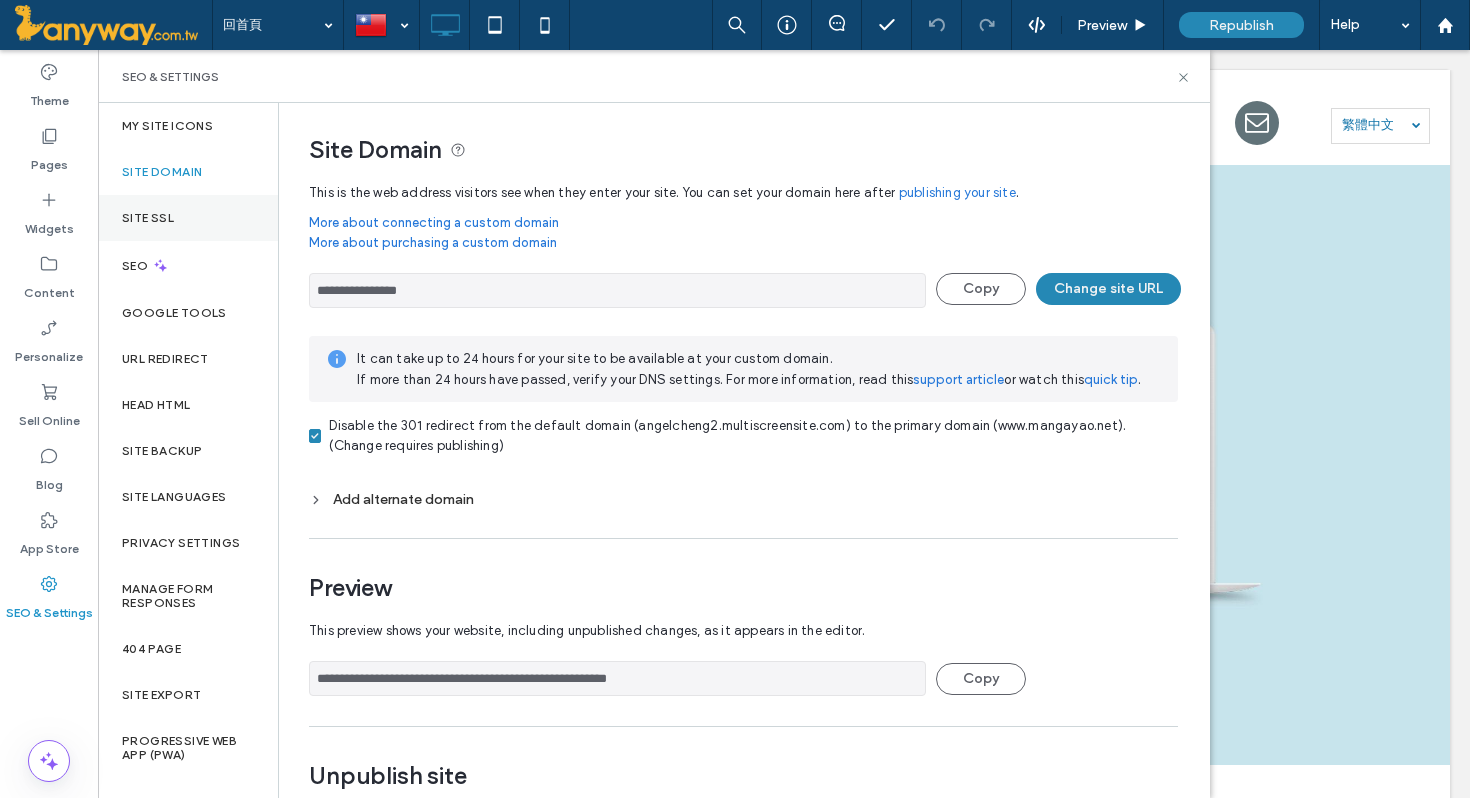 click on "Site SSL" at bounding box center [188, 218] 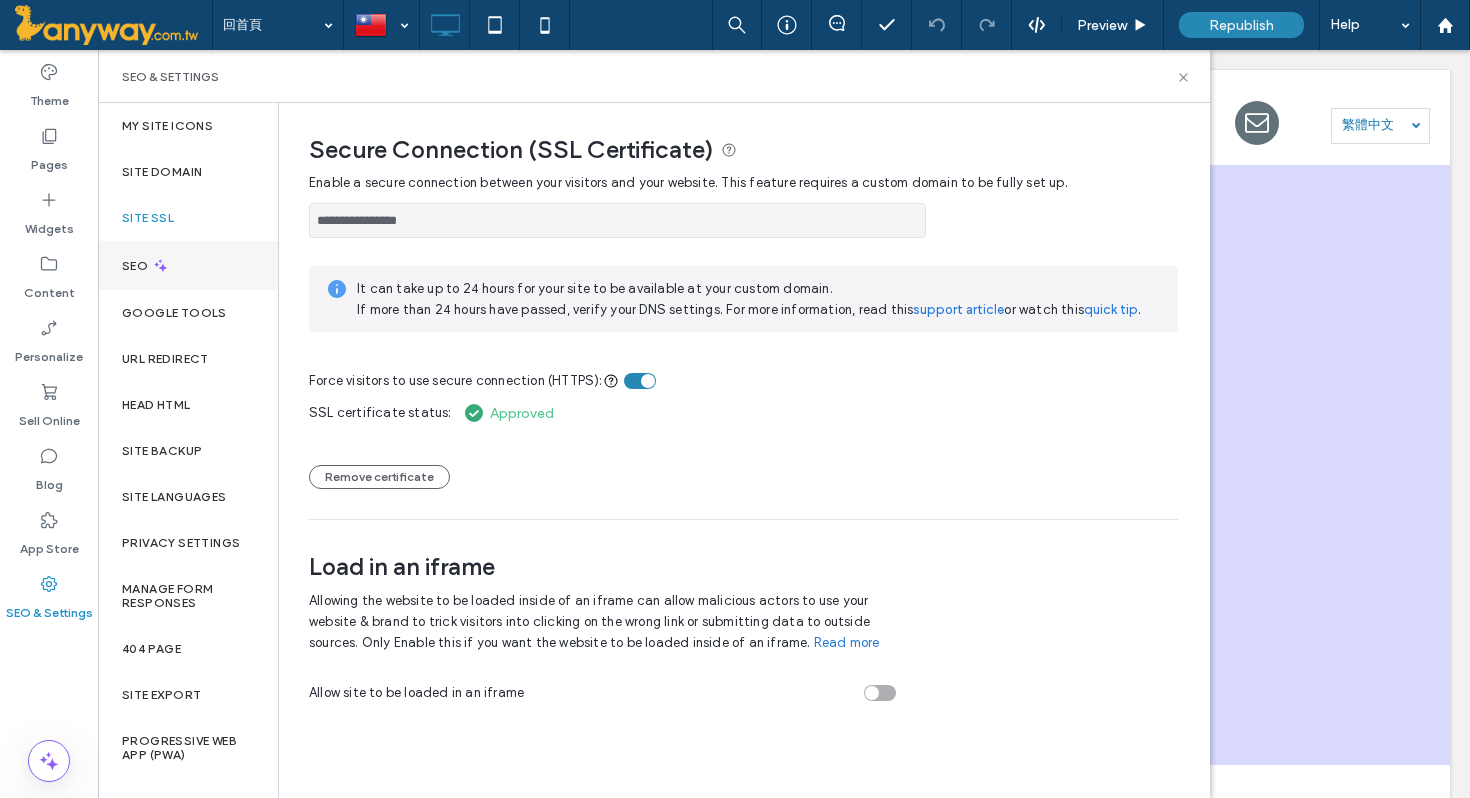 click on "SEO" at bounding box center (188, 265) 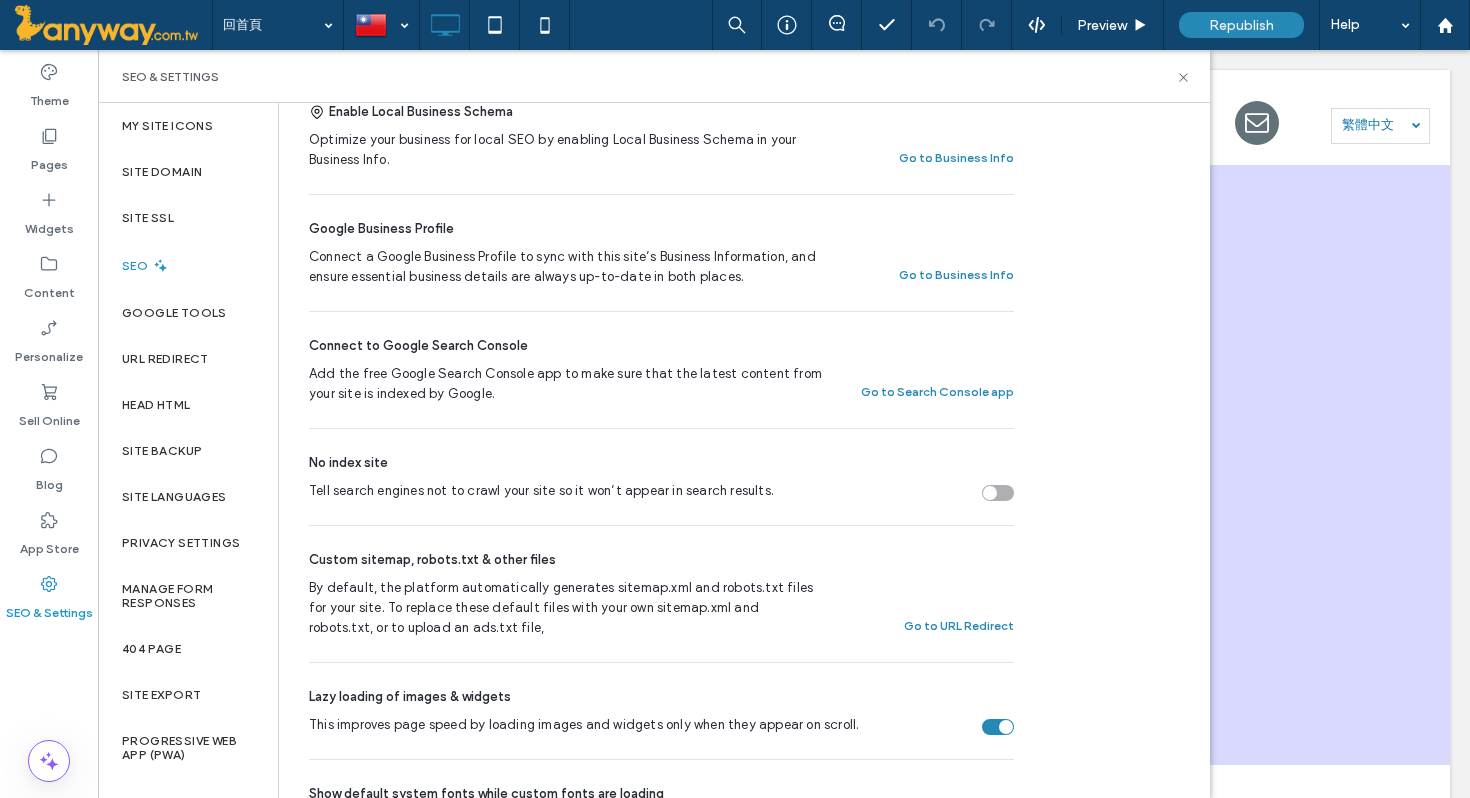 scroll, scrollTop: 549, scrollLeft: 0, axis: vertical 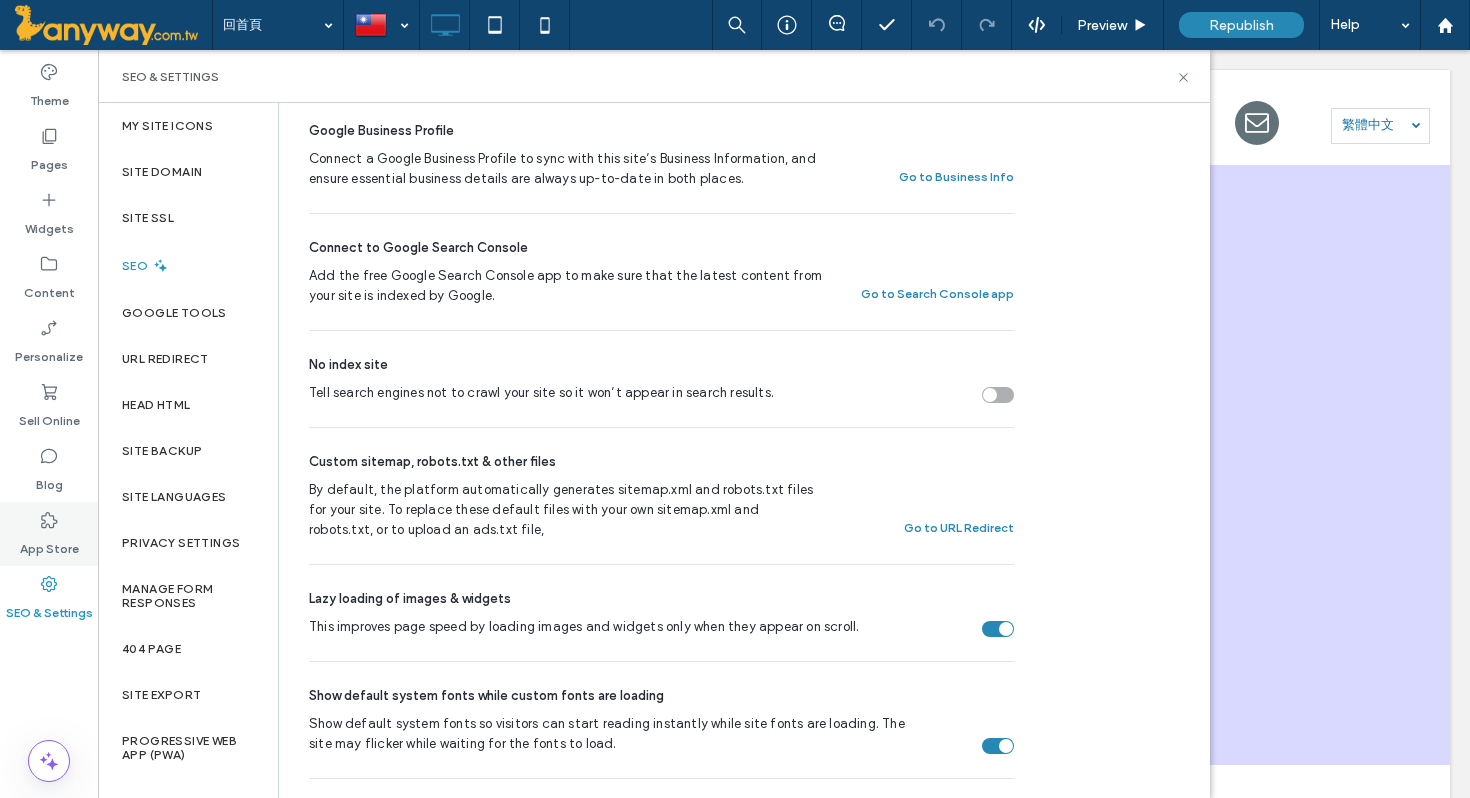 click 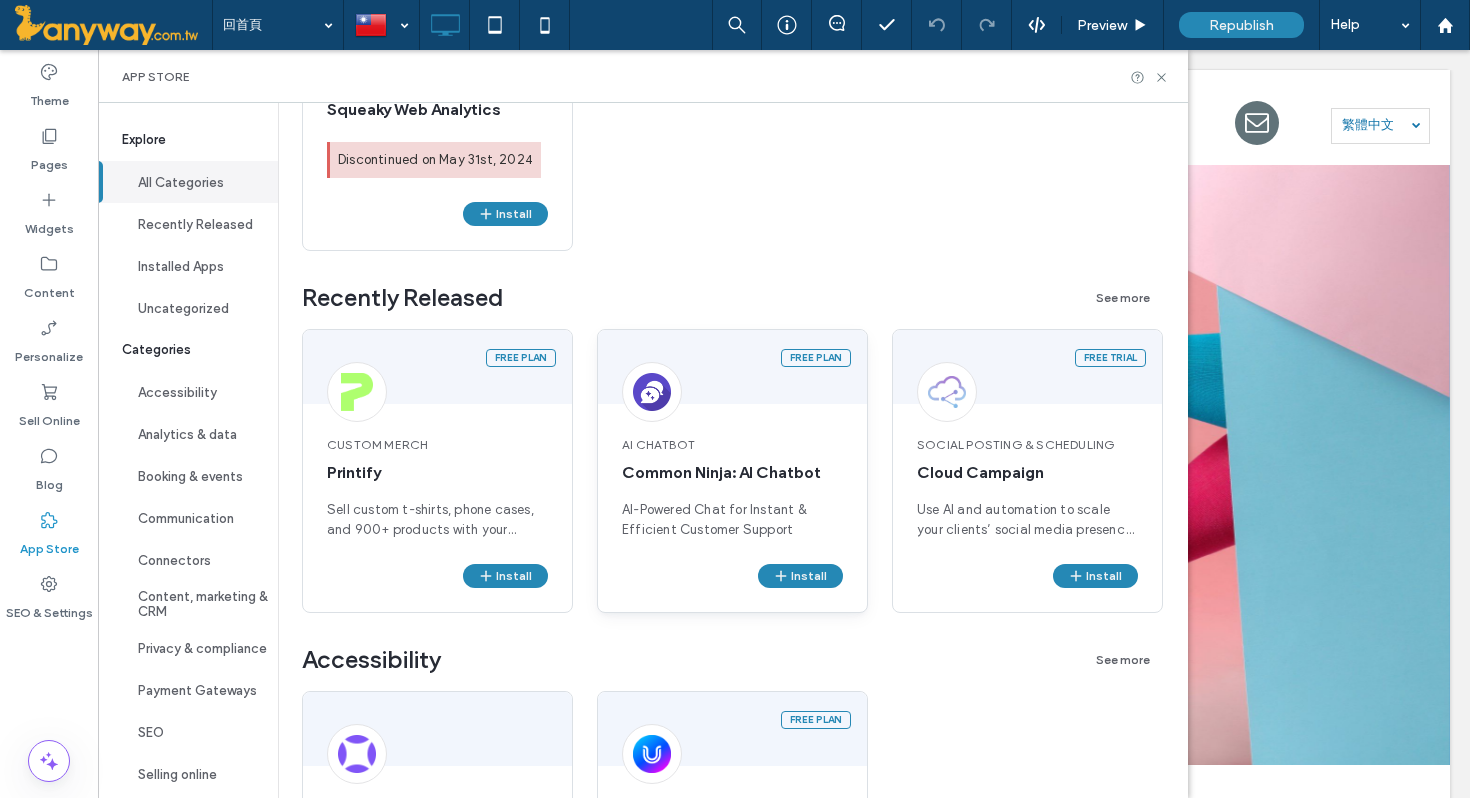 scroll, scrollTop: 772, scrollLeft: 0, axis: vertical 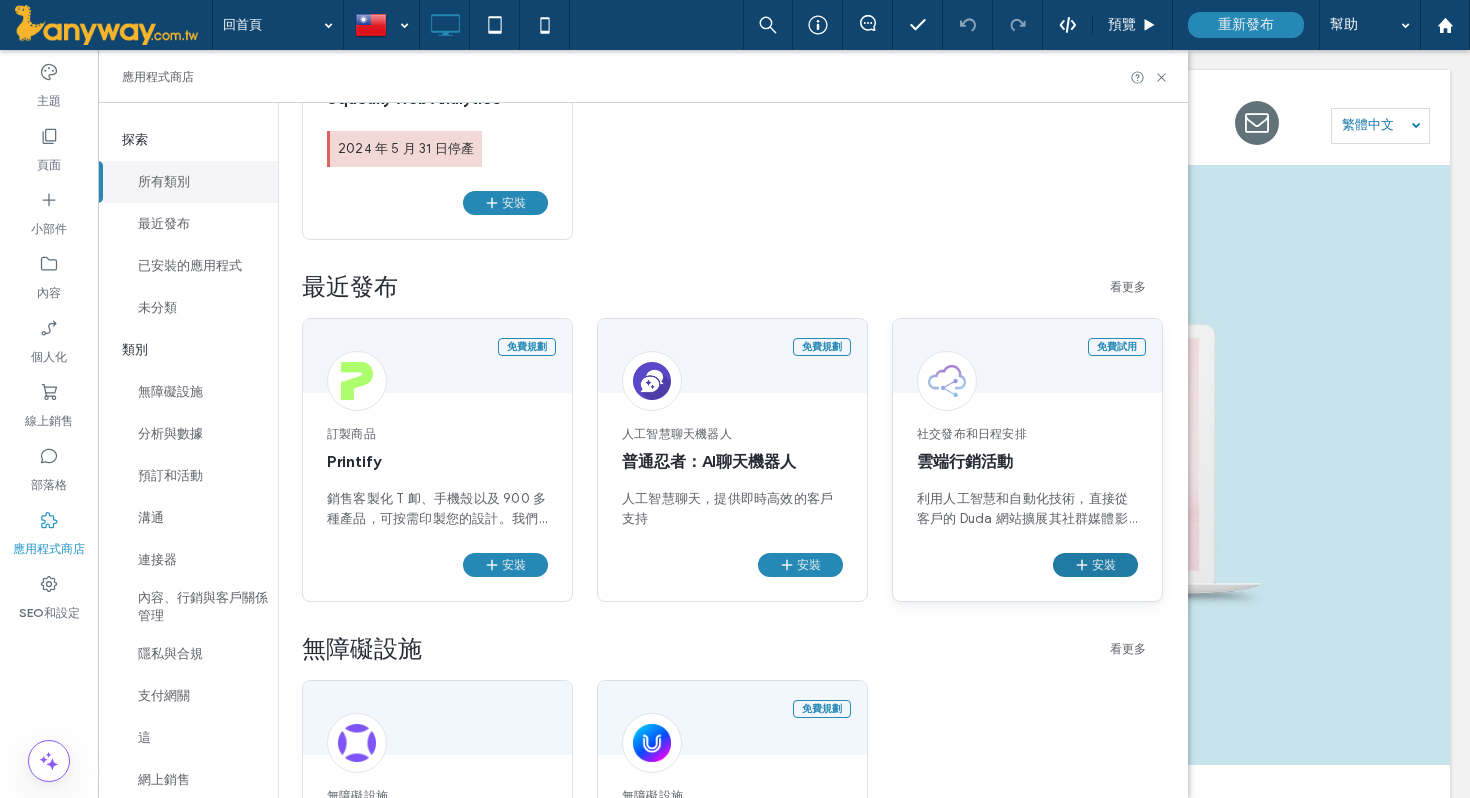 click 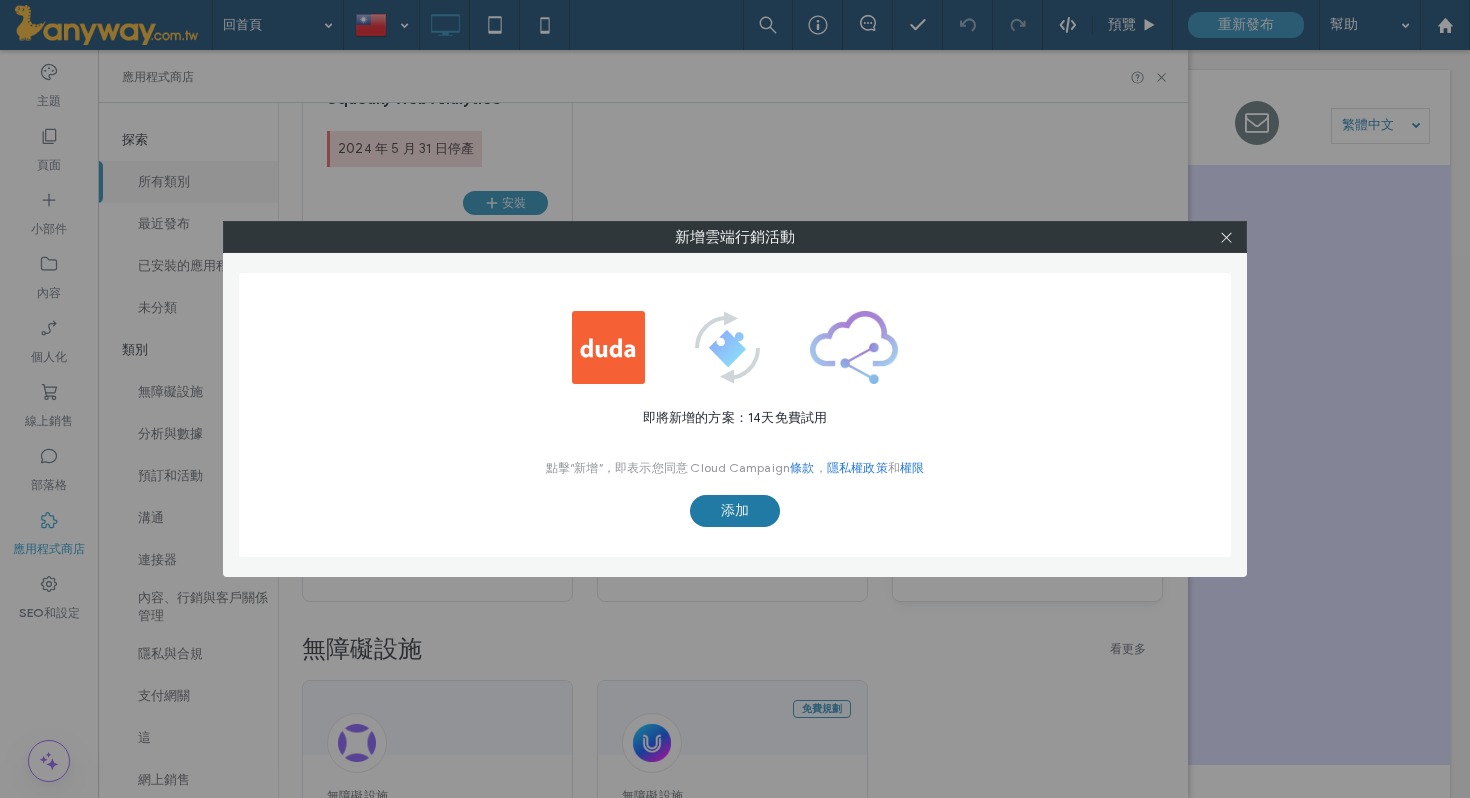 click on "添加" at bounding box center [735, 510] 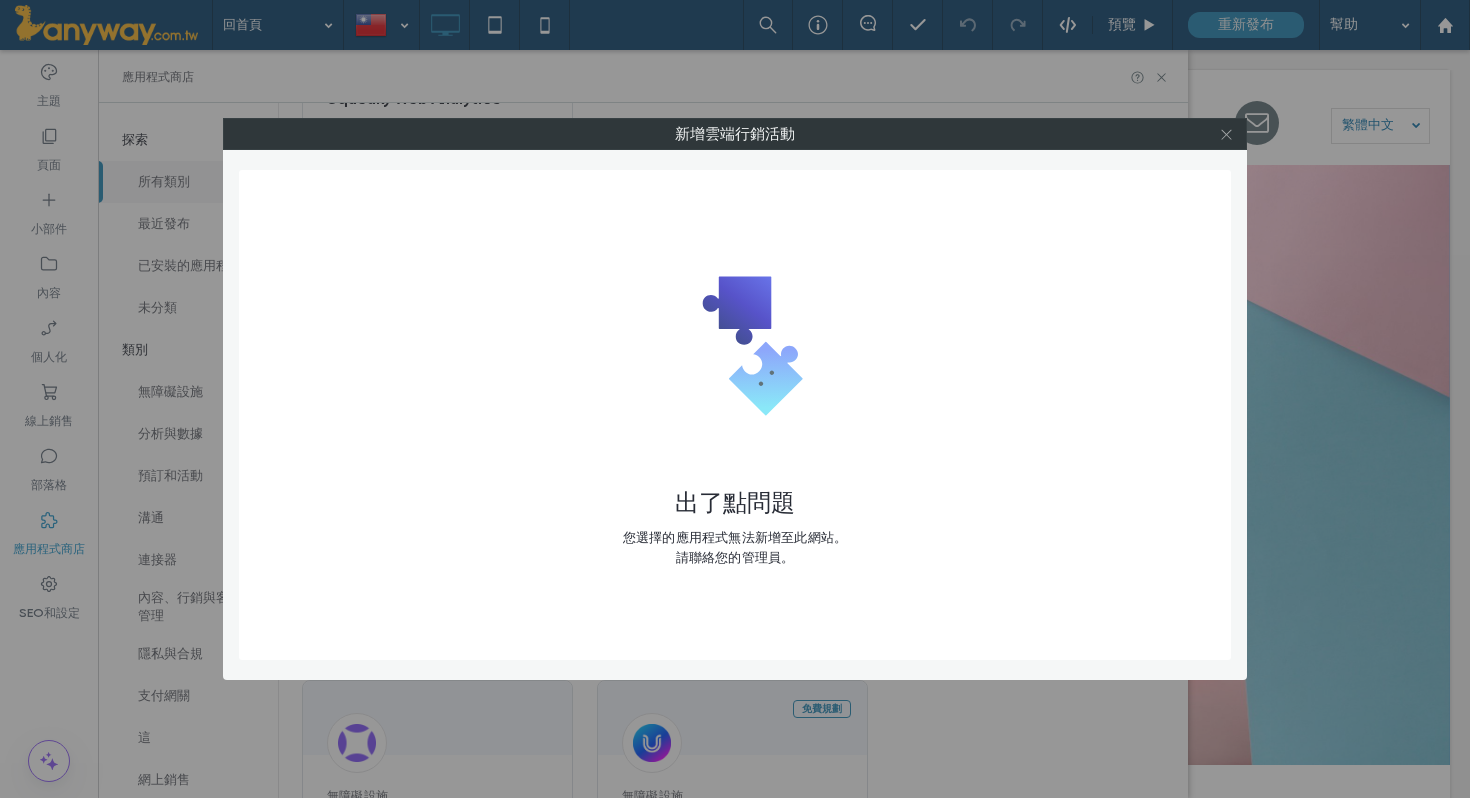 click 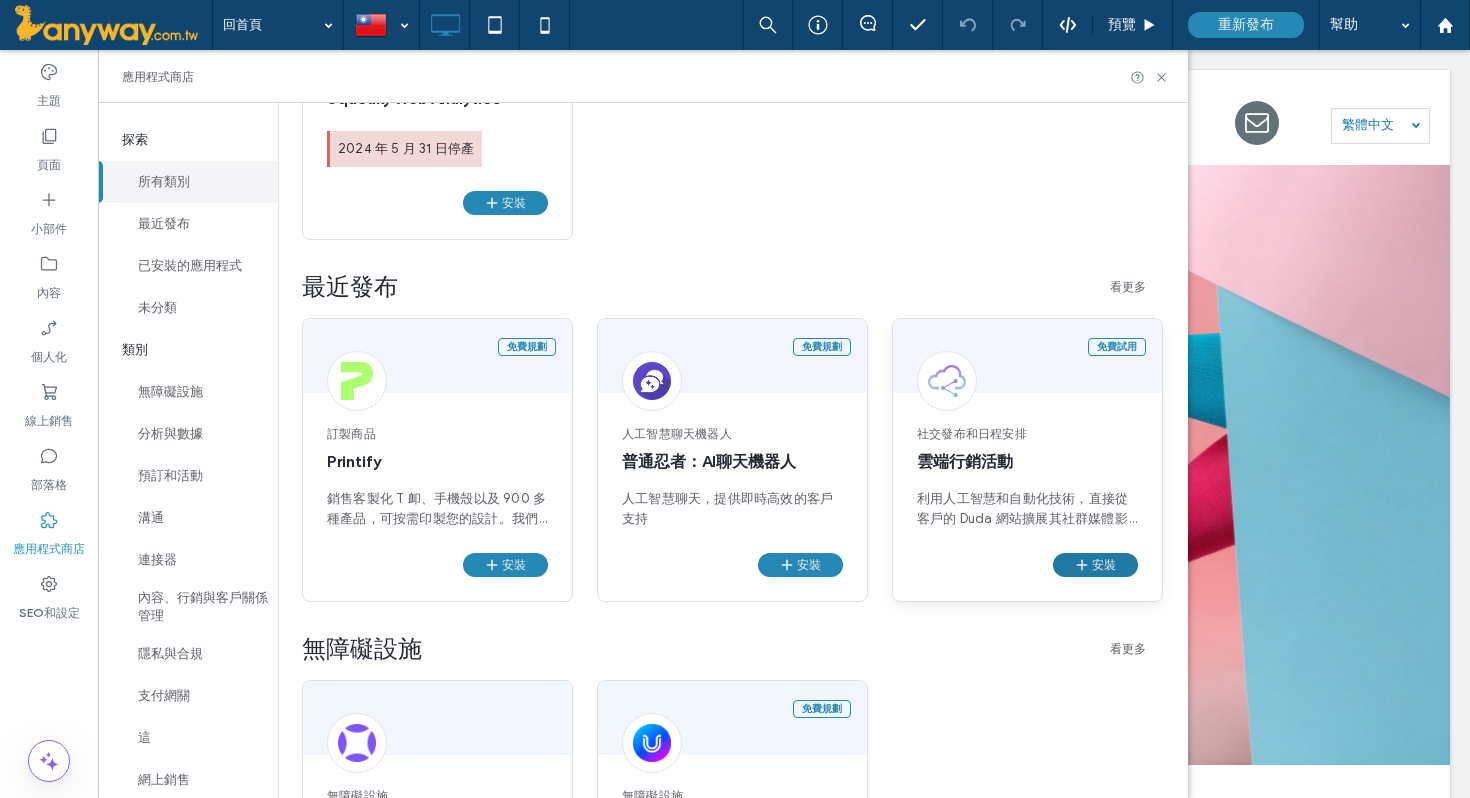 click on "安裝" at bounding box center [1104, 564] 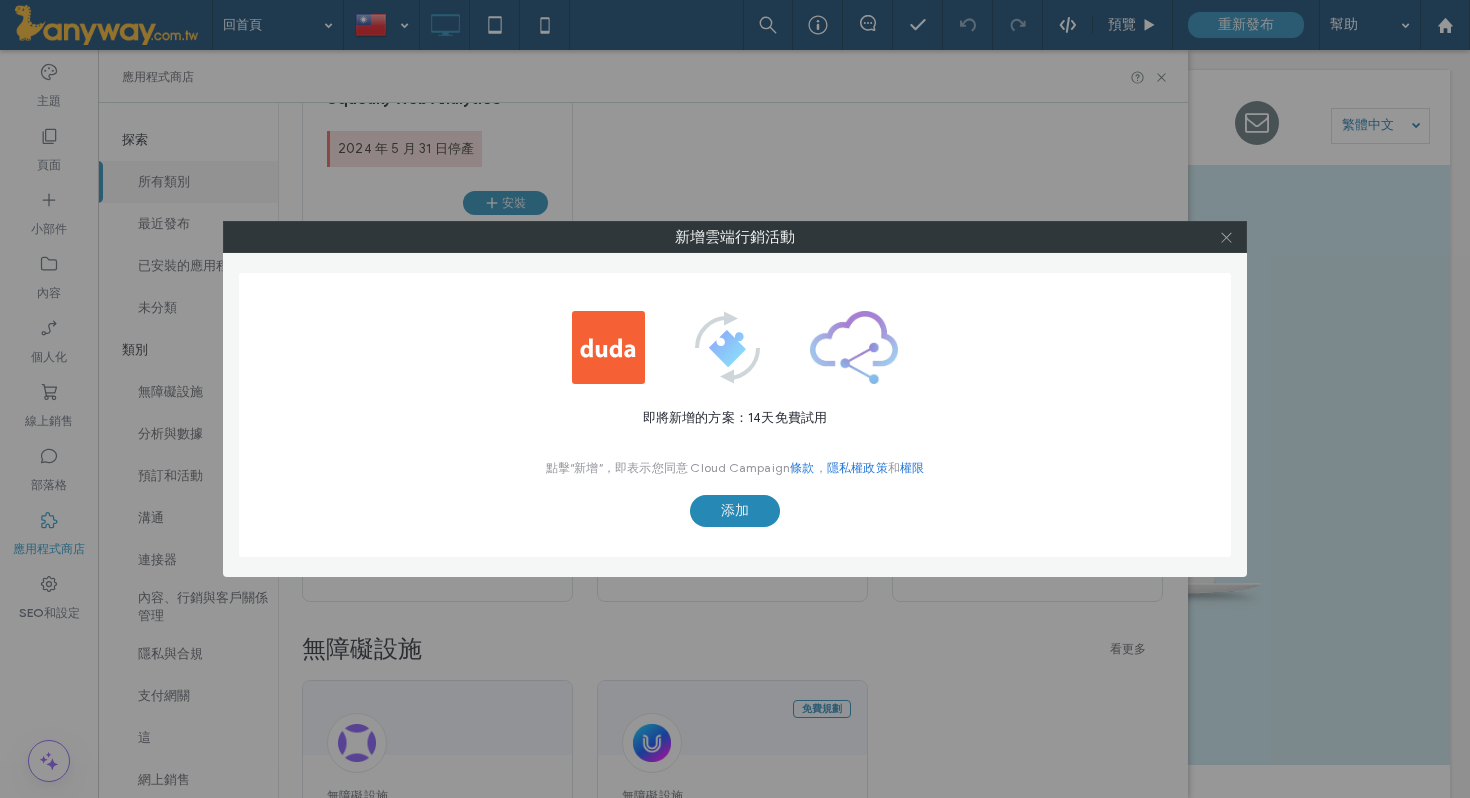 click 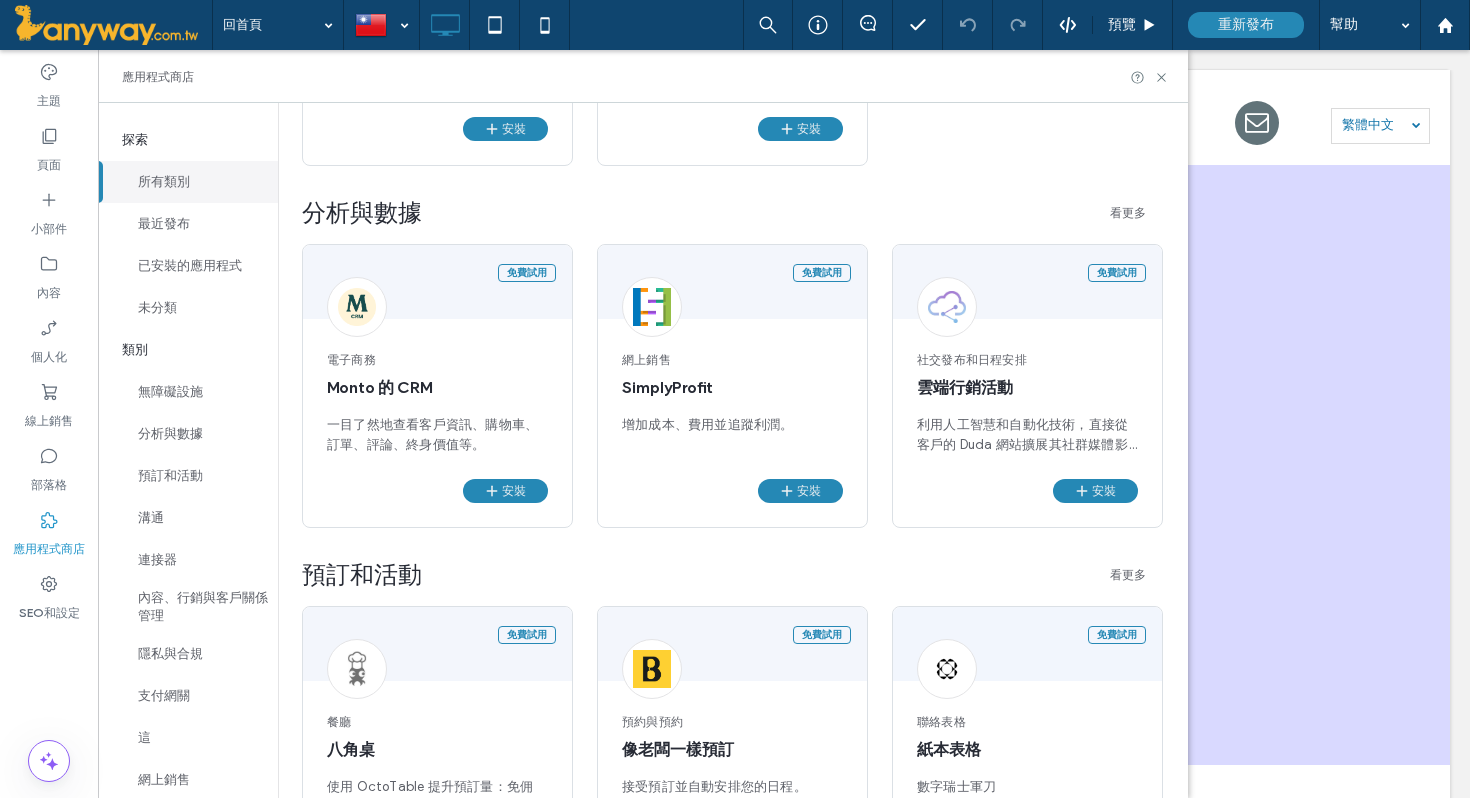 scroll, scrollTop: 1553, scrollLeft: 0, axis: vertical 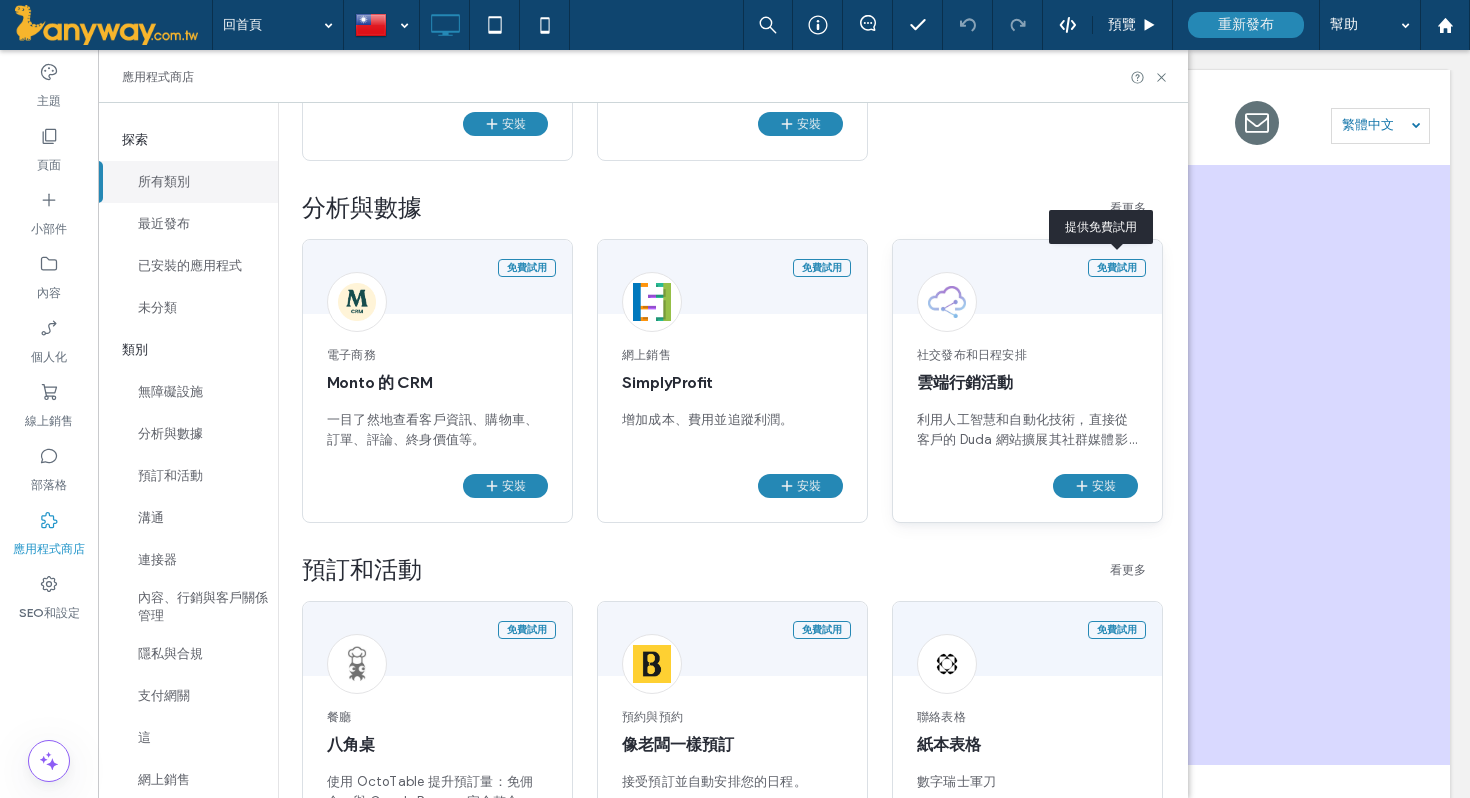 click on "免費試用" at bounding box center [1117, 267] 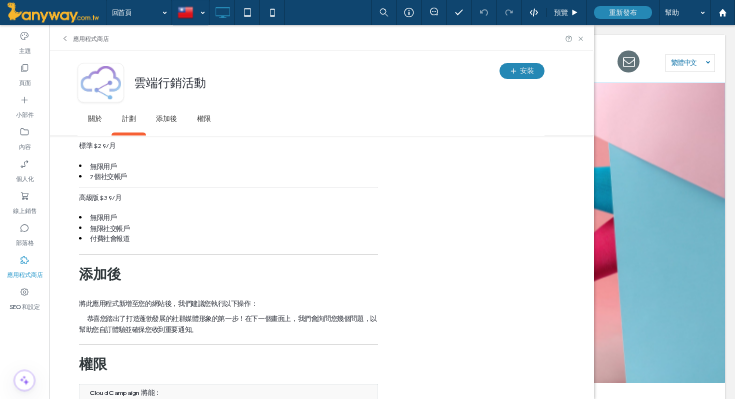scroll, scrollTop: 1827, scrollLeft: 0, axis: vertical 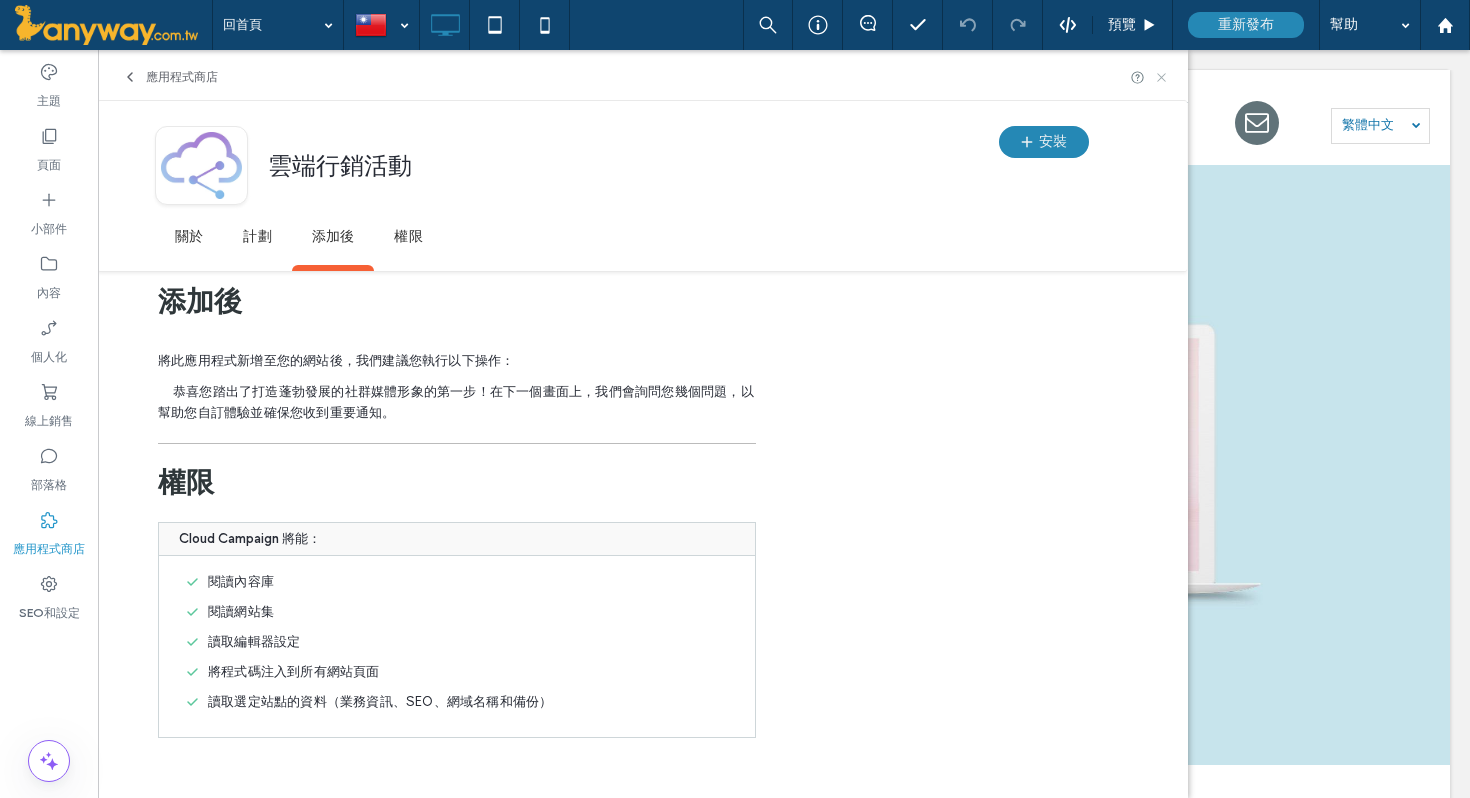 click 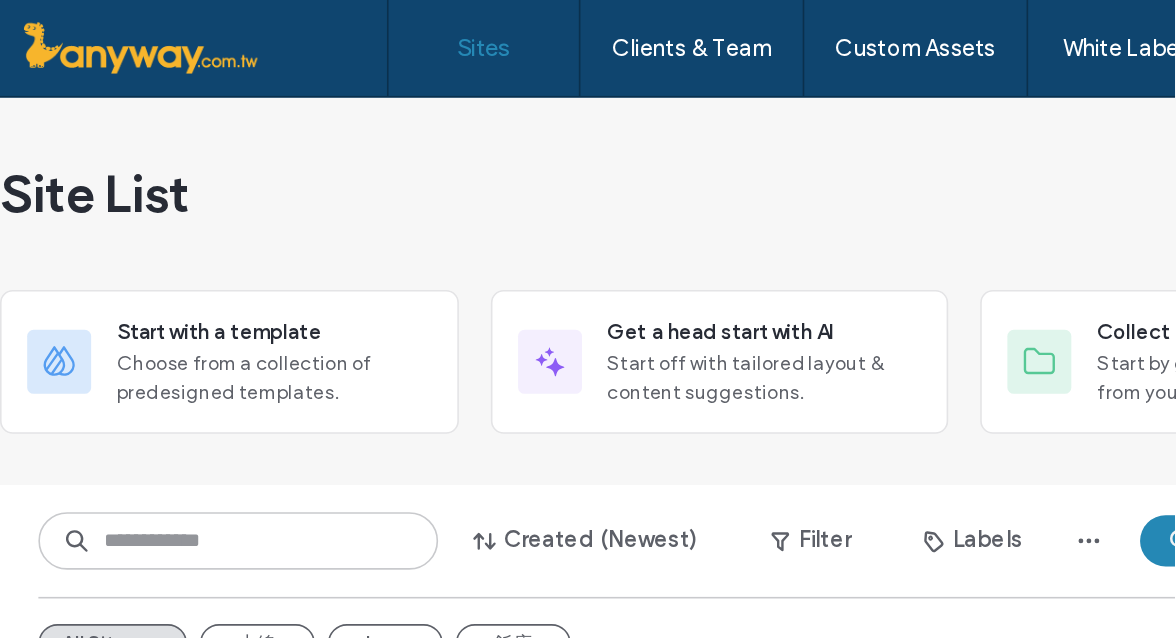 scroll, scrollTop: 0, scrollLeft: 0, axis: both 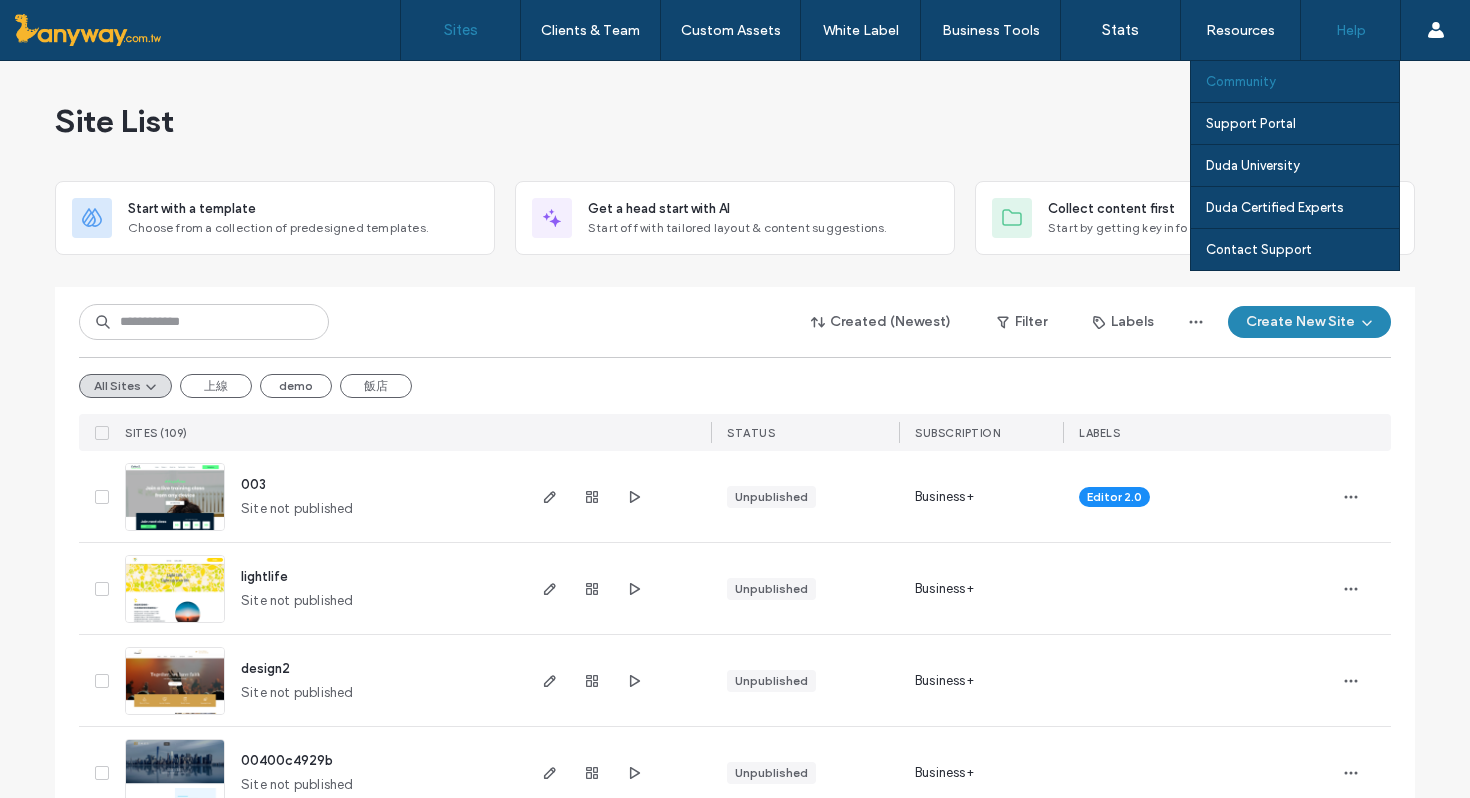 click on "Community" at bounding box center [1302, 81] 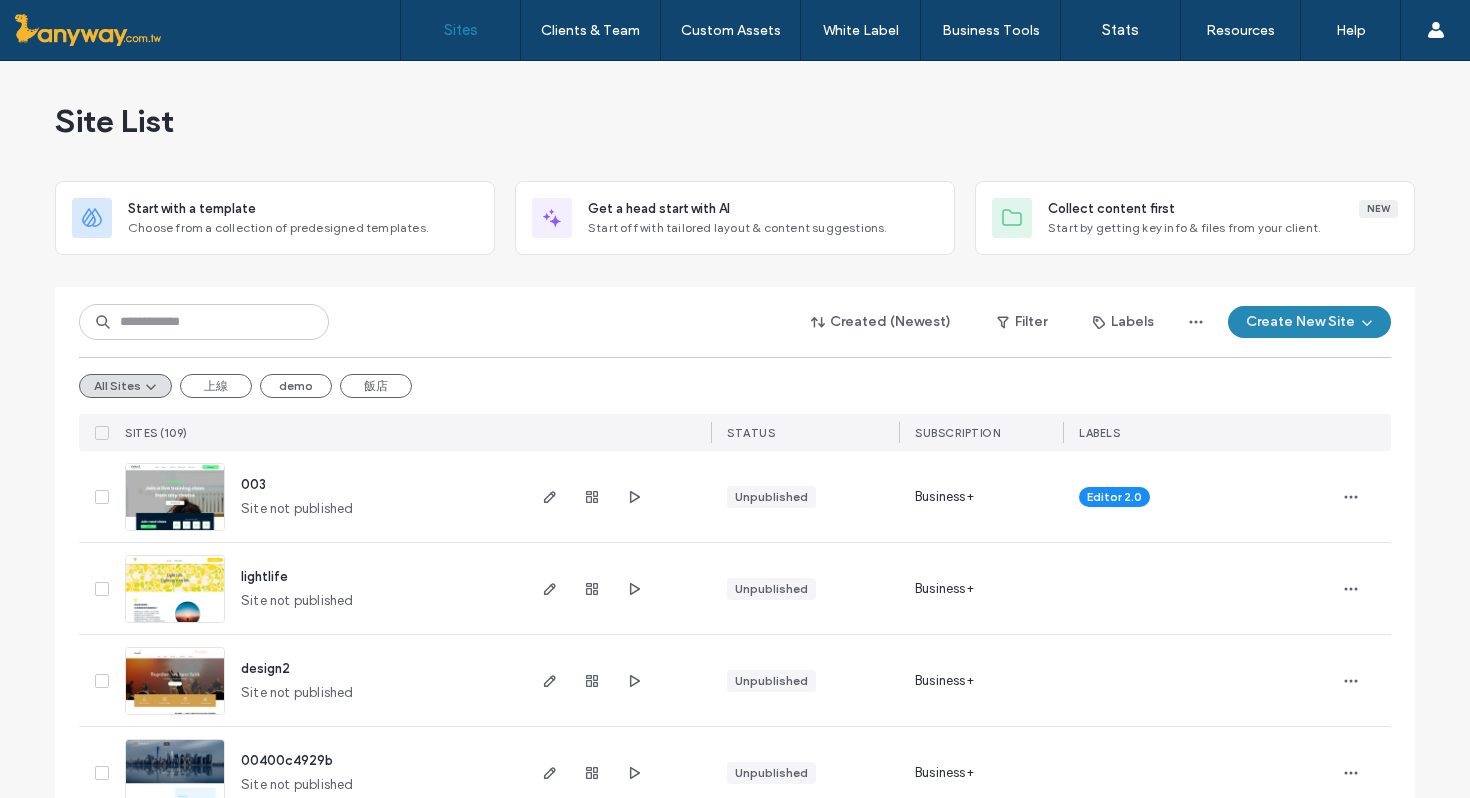 scroll, scrollTop: 0, scrollLeft: 0, axis: both 